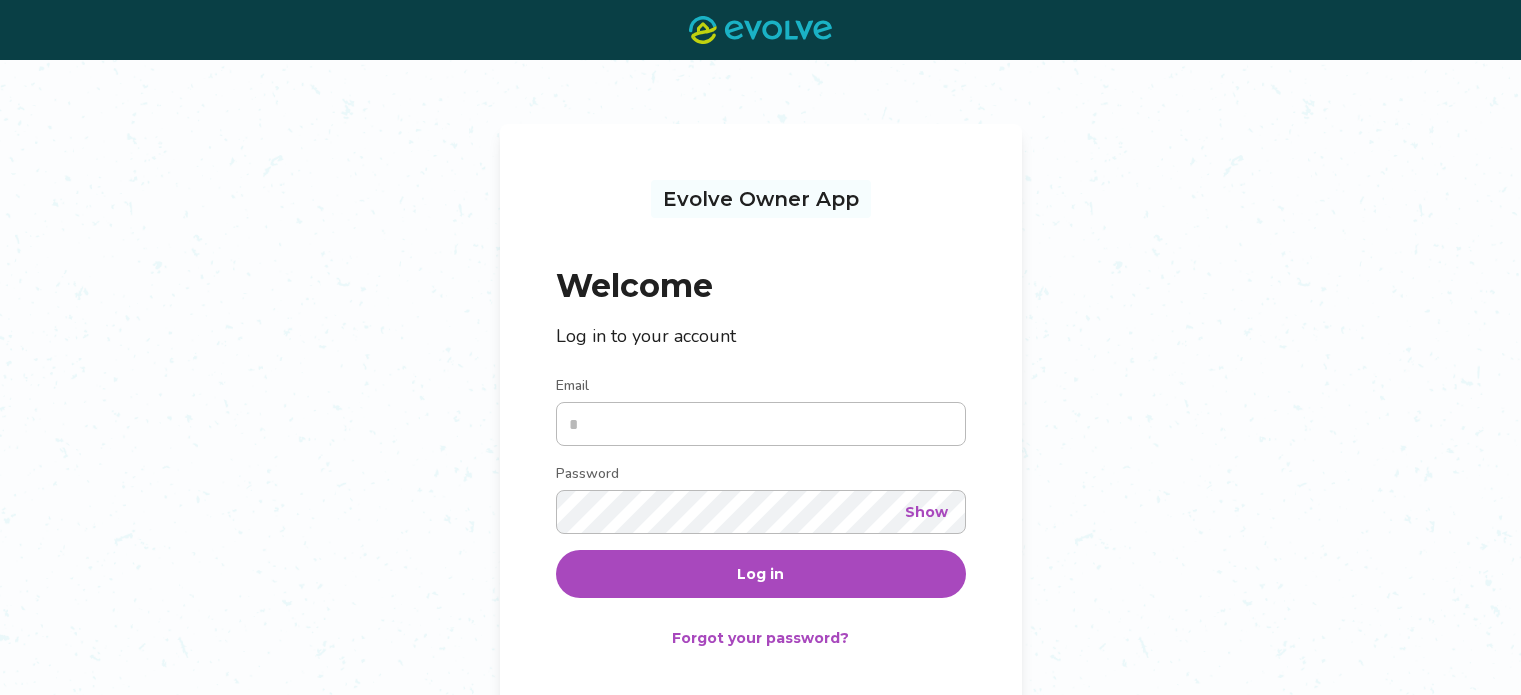 scroll, scrollTop: 0, scrollLeft: 0, axis: both 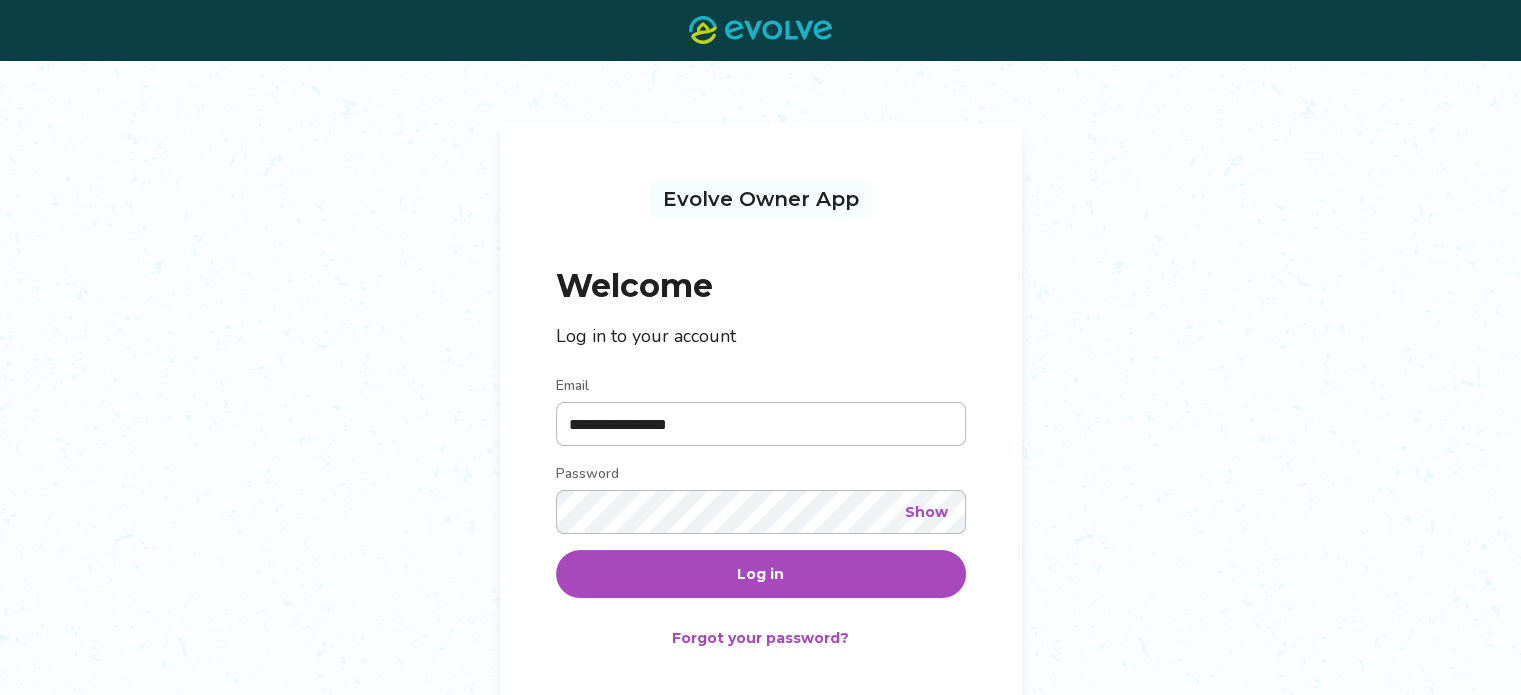 type on "**********" 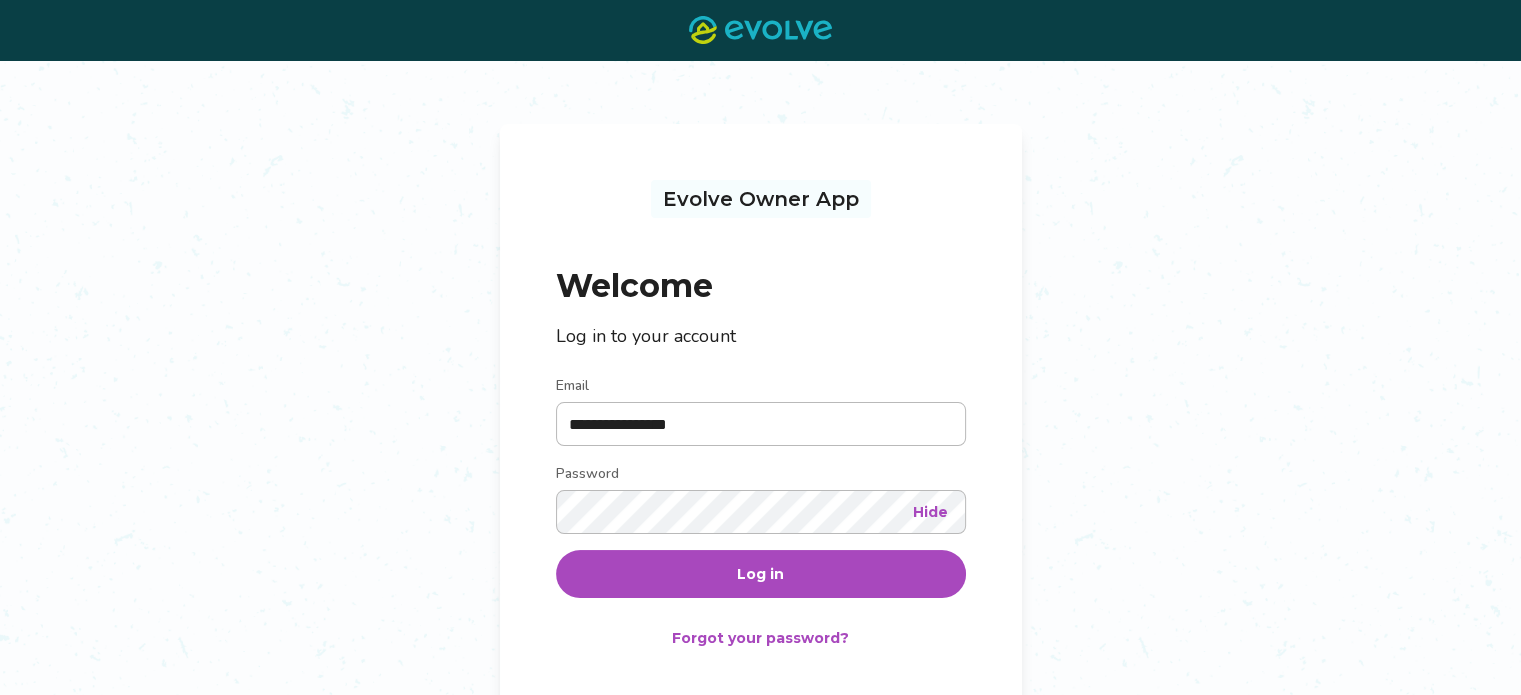 click on "Log in" at bounding box center (761, 574) 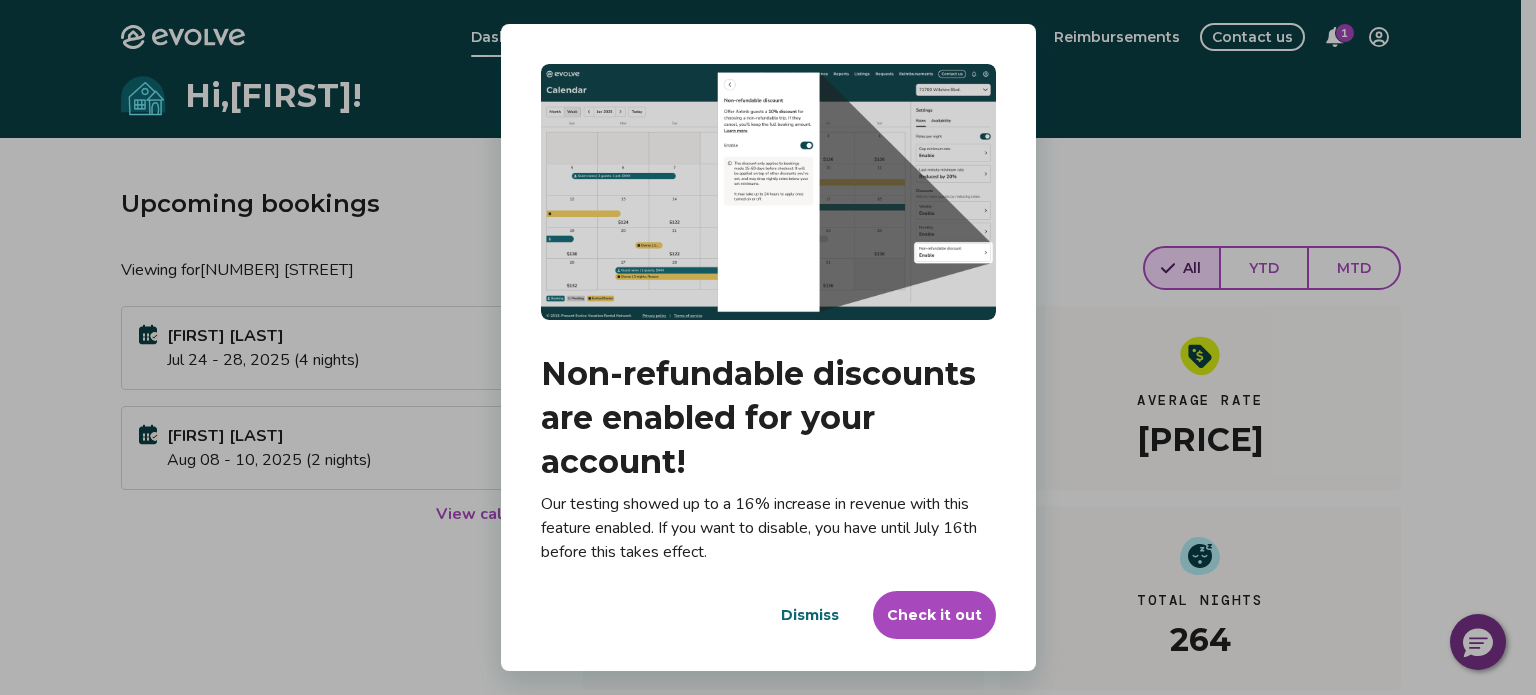 click on "Dismiss" at bounding box center (810, 615) 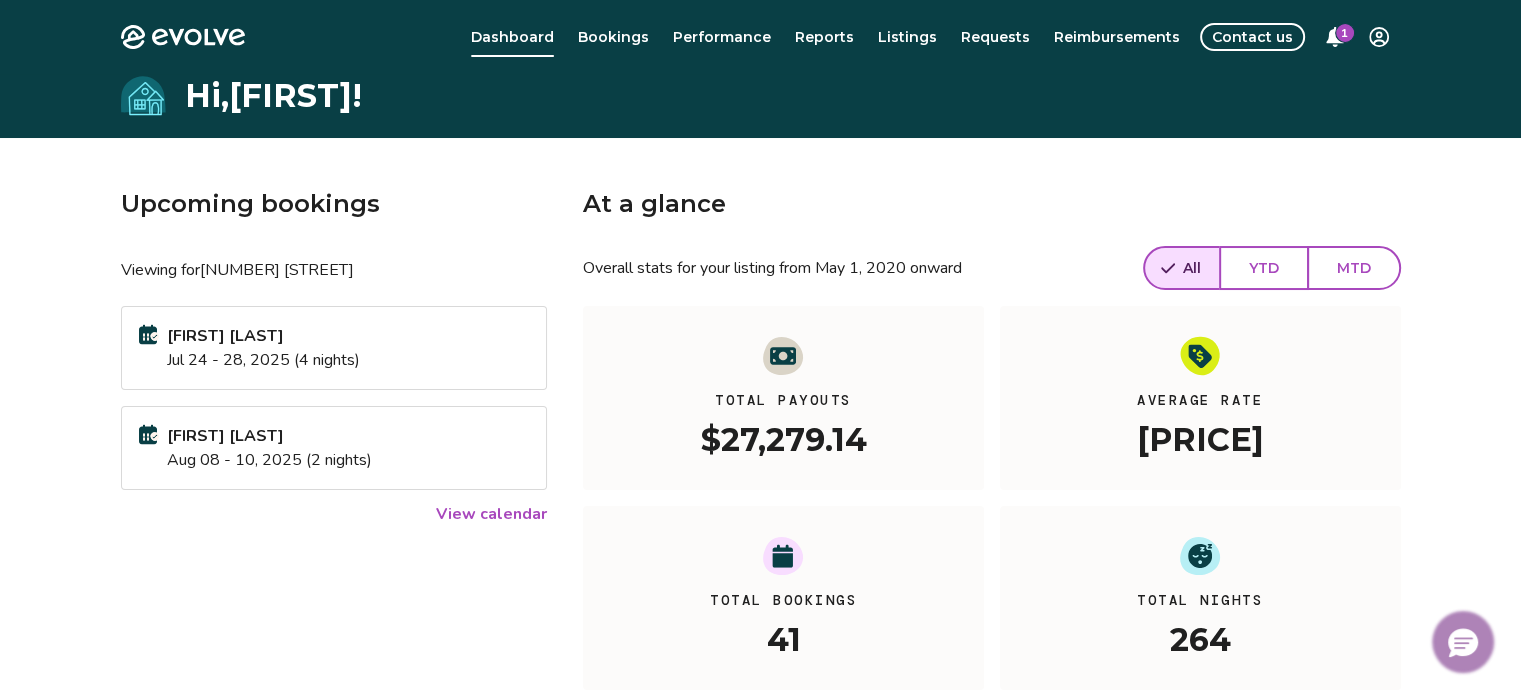 click 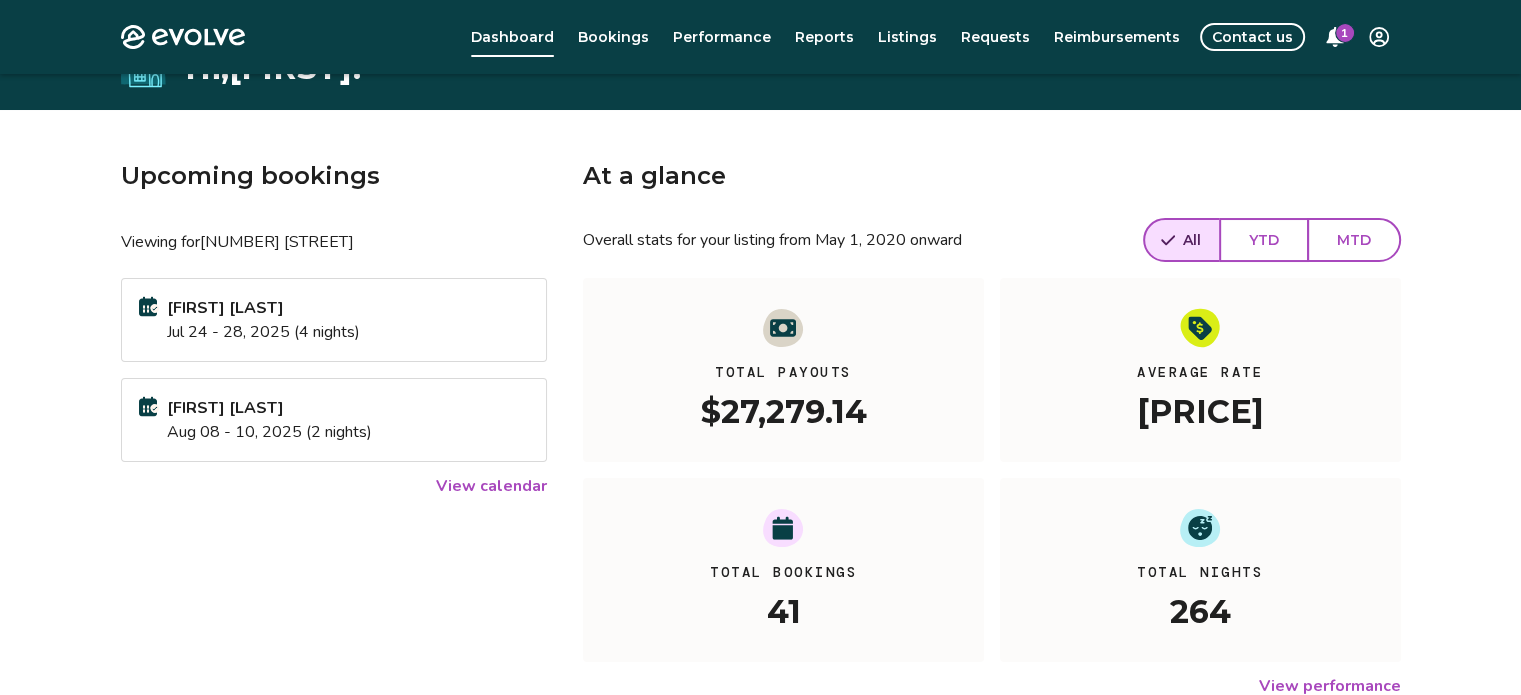 scroll, scrollTop: 0, scrollLeft: 0, axis: both 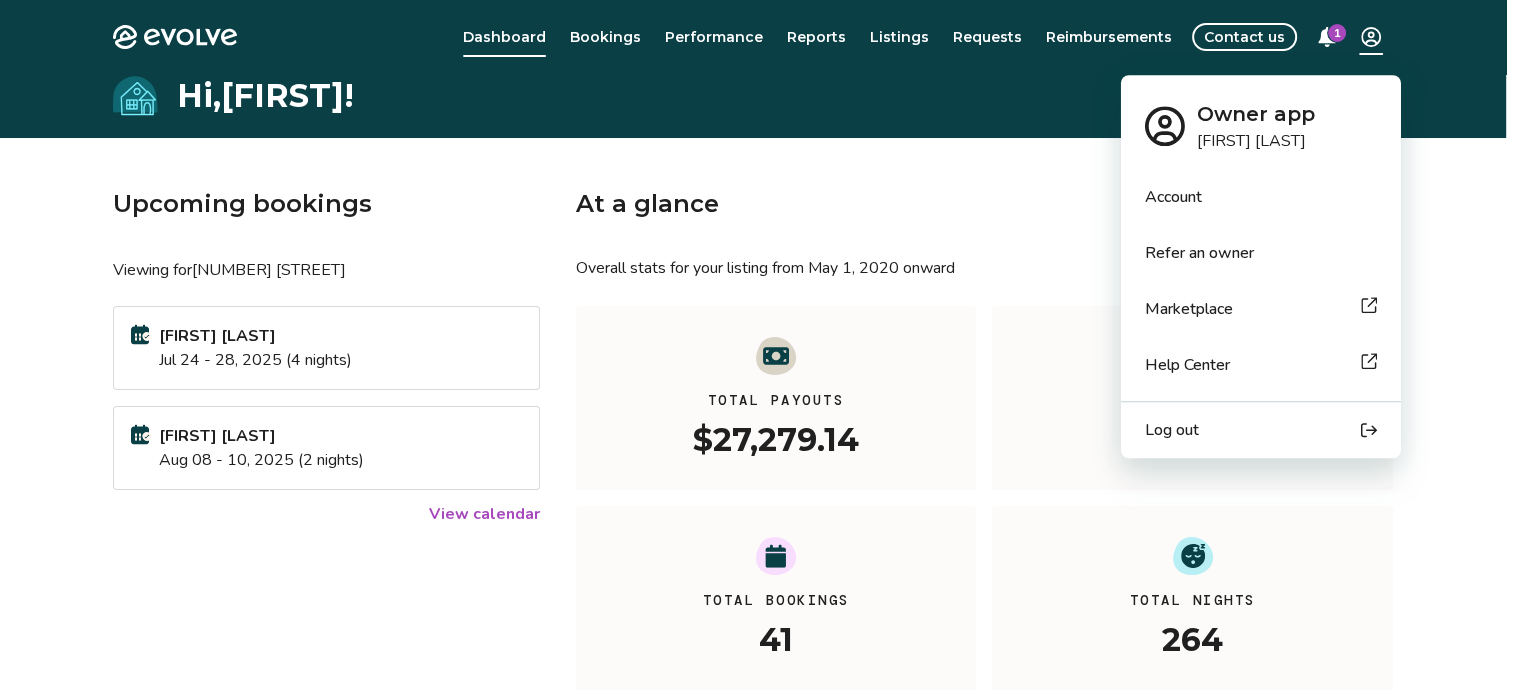 click on "Evolve Dashboard Bookings Performance Reports Listings Requests Reimbursements Contact us 1 Hi,  [FIRST] ! Upcoming bookings Viewing for  13628 Cloverlawn Ave [FIRST] [LAST] [MONTH] [DAY] - [DAY], [YEAR] ([NIGHTS] nights) [FIRST] [LAST] [MONTH] [DAY] - [DAY], [YEAR] ([NIGHTS] nights) View calendar At a glance Overall stats for your listing from [MONTH] 1, [YEAR] onward All YTD MTD Total Payouts [PRICE] Average Rate [PRICE] Total Bookings 41 Total Nights 264 View performance Looking for the booking site links to your listing?  You can find these under  the  Listings  overview © 2013-Present Evolve Vacation Rental Network Privacy Policy | Terms of Service
Owner app [FIRST]   [LAST] Account Refer an owner Marketplace Help Center Log out" at bounding box center [760, 517] 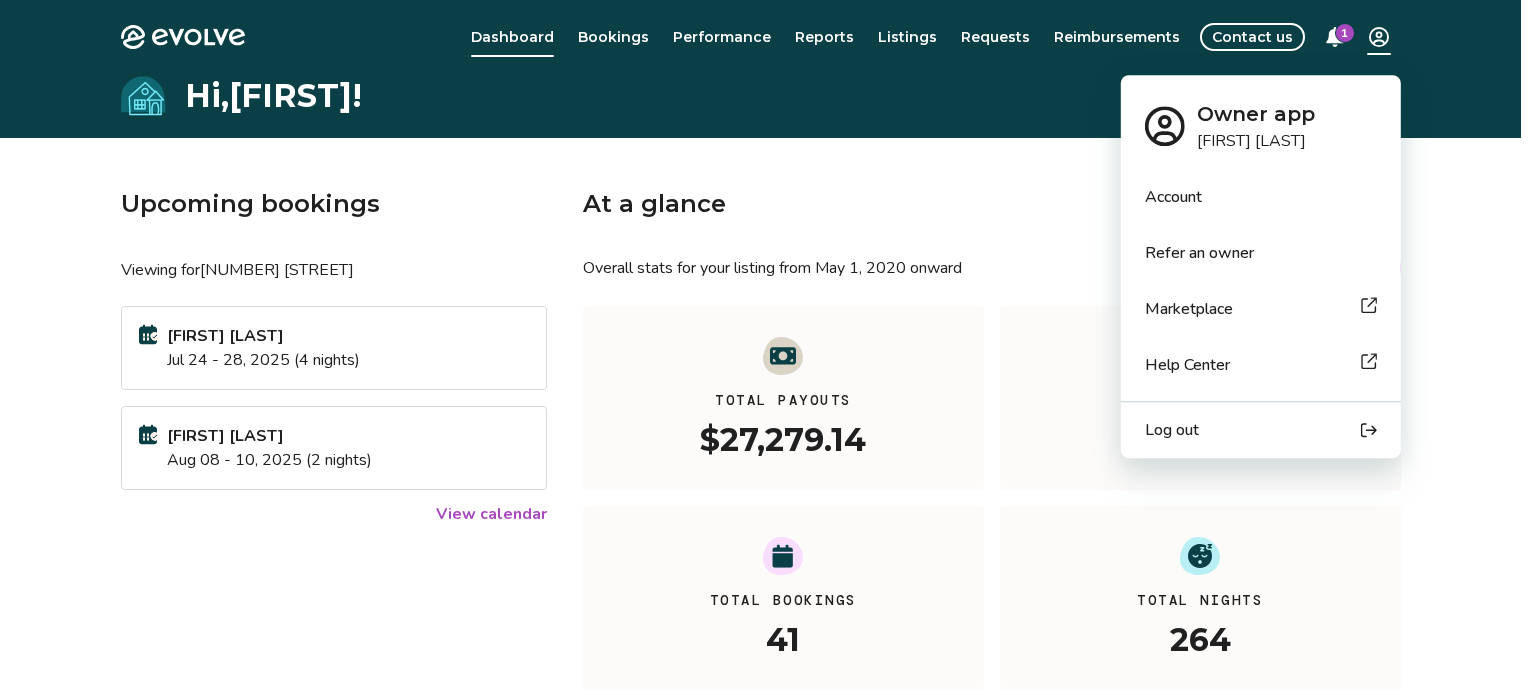 click on "Evolve Dashboard Bookings Performance Reports Listings Requests Reimbursements Contact us 1 Hi,  [FIRST] ! Upcoming bookings Viewing for  13628 Cloverlawn Ave [FIRST] [LAST] [MONTH] [DAY] - [DAY], [YEAR] ([NIGHTS] nights) [FIRST] [LAST] [MONTH] [DAY] - [DAY], [YEAR] ([NIGHTS] nights) View calendar At a glance Overall stats for your listing from [MONTH] 1, [YEAR] onward All YTD MTD Total Payouts [PRICE] Average Rate [PRICE] Total Bookings 41 Total Nights 264 View performance Looking for the booking site links to your listing?  You can find these under  the  Listings  overview © 2013-Present Evolve Vacation Rental Network Privacy Policy | Terms of Service
Owner app [FIRST]   [LAST] Account Refer an owner Marketplace Help Center Log out" at bounding box center [768, 517] 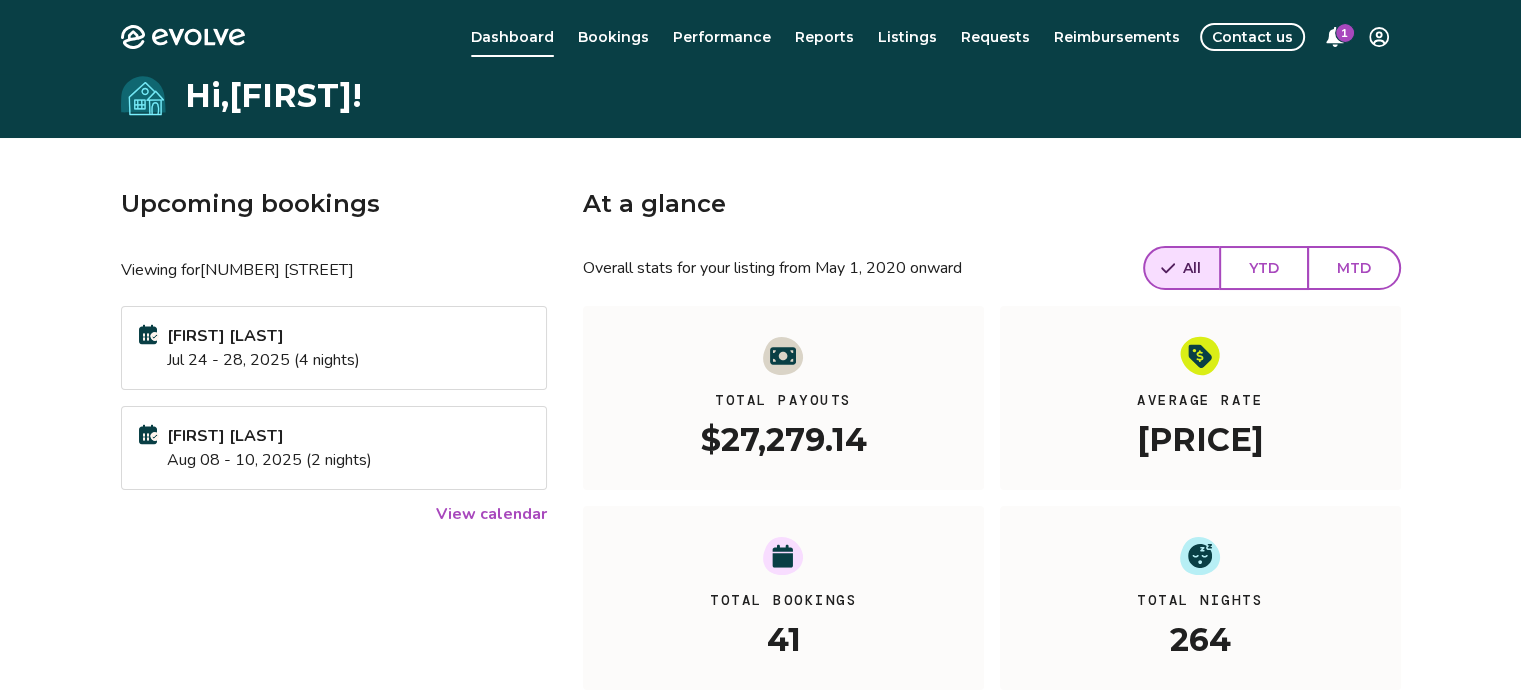 click on "Reports" at bounding box center [824, 37] 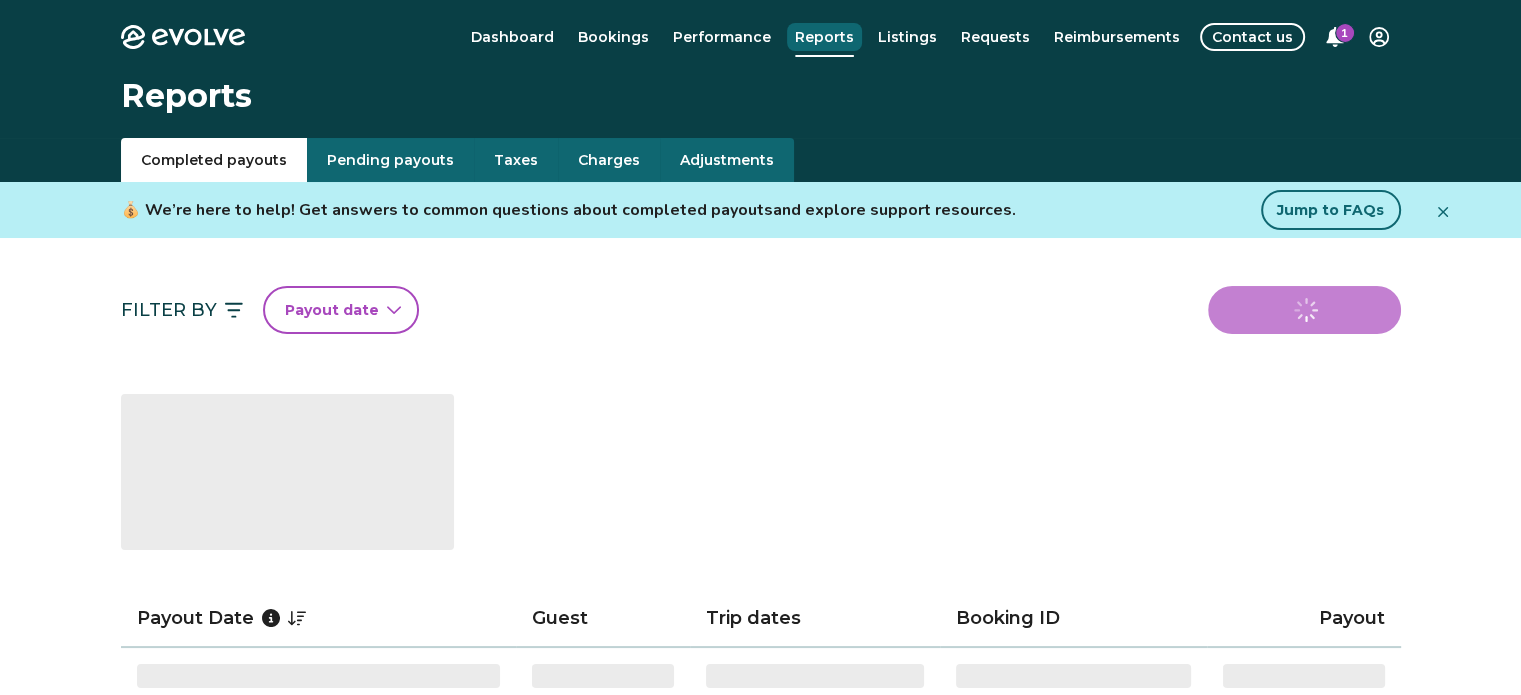 click on "Performance" at bounding box center [722, 37] 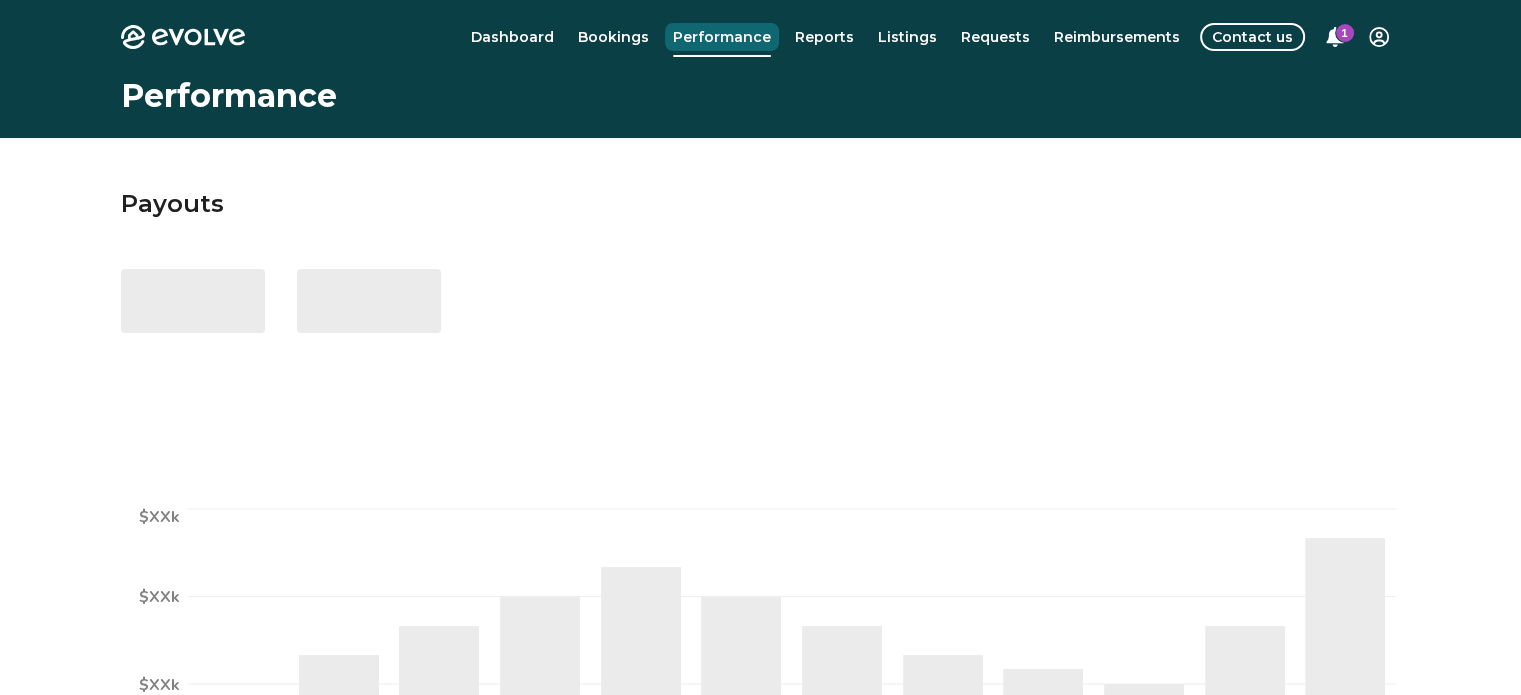 click on "Bookings" at bounding box center [613, 37] 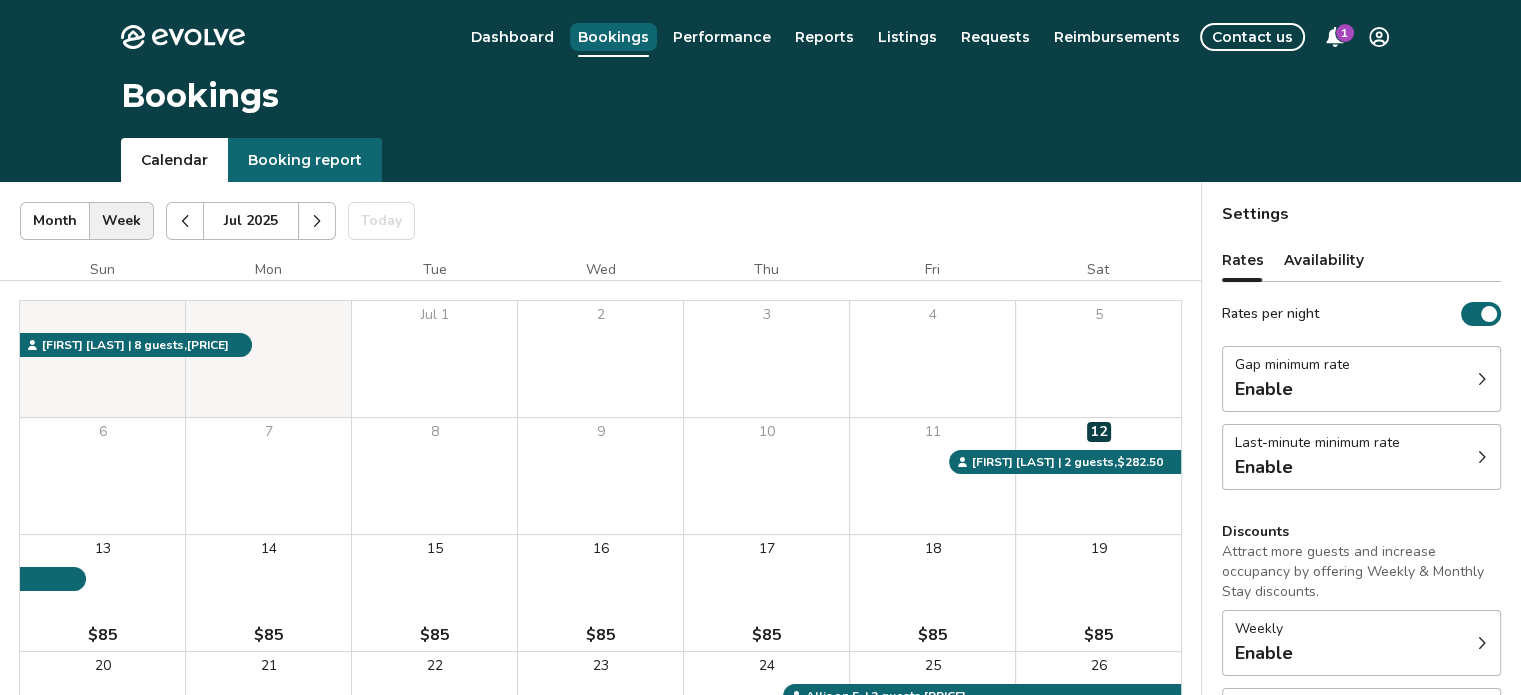click on "Requests" at bounding box center [995, 37] 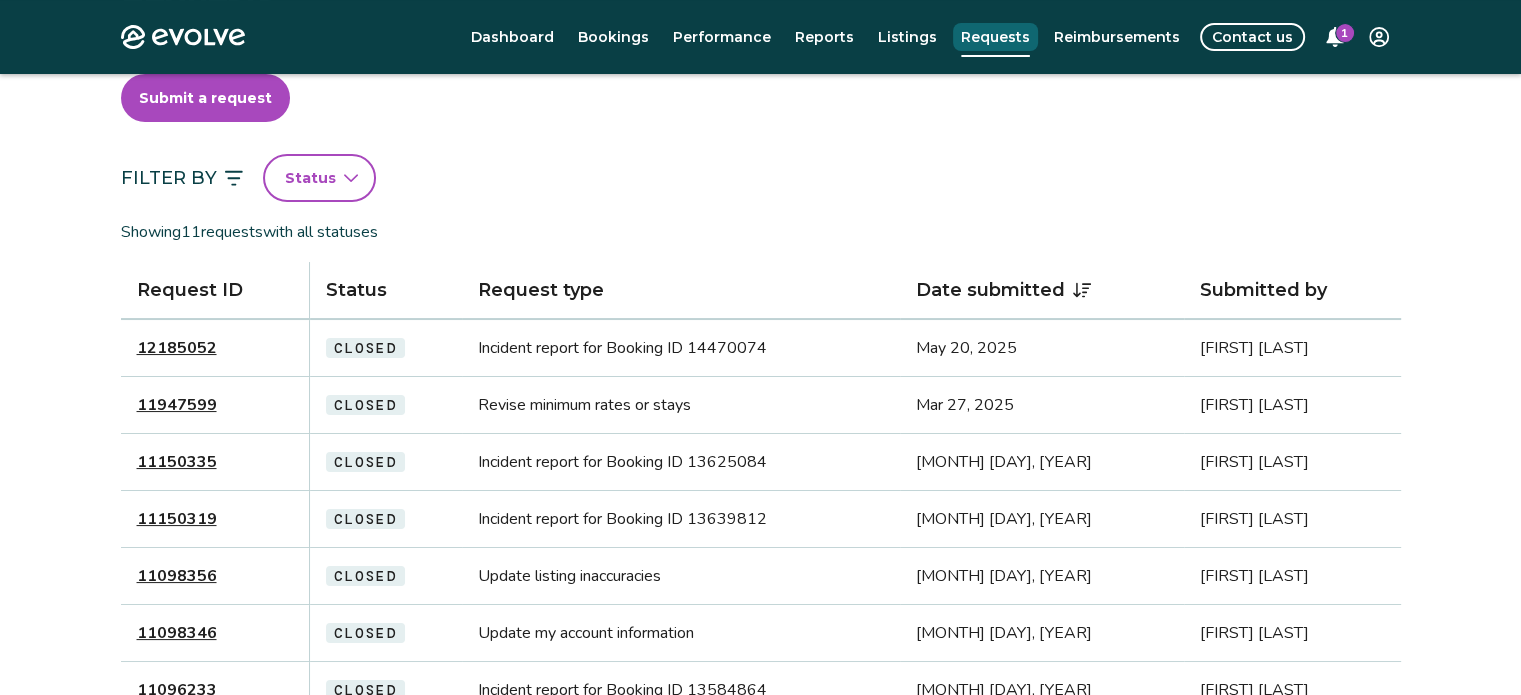 scroll, scrollTop: 0, scrollLeft: 0, axis: both 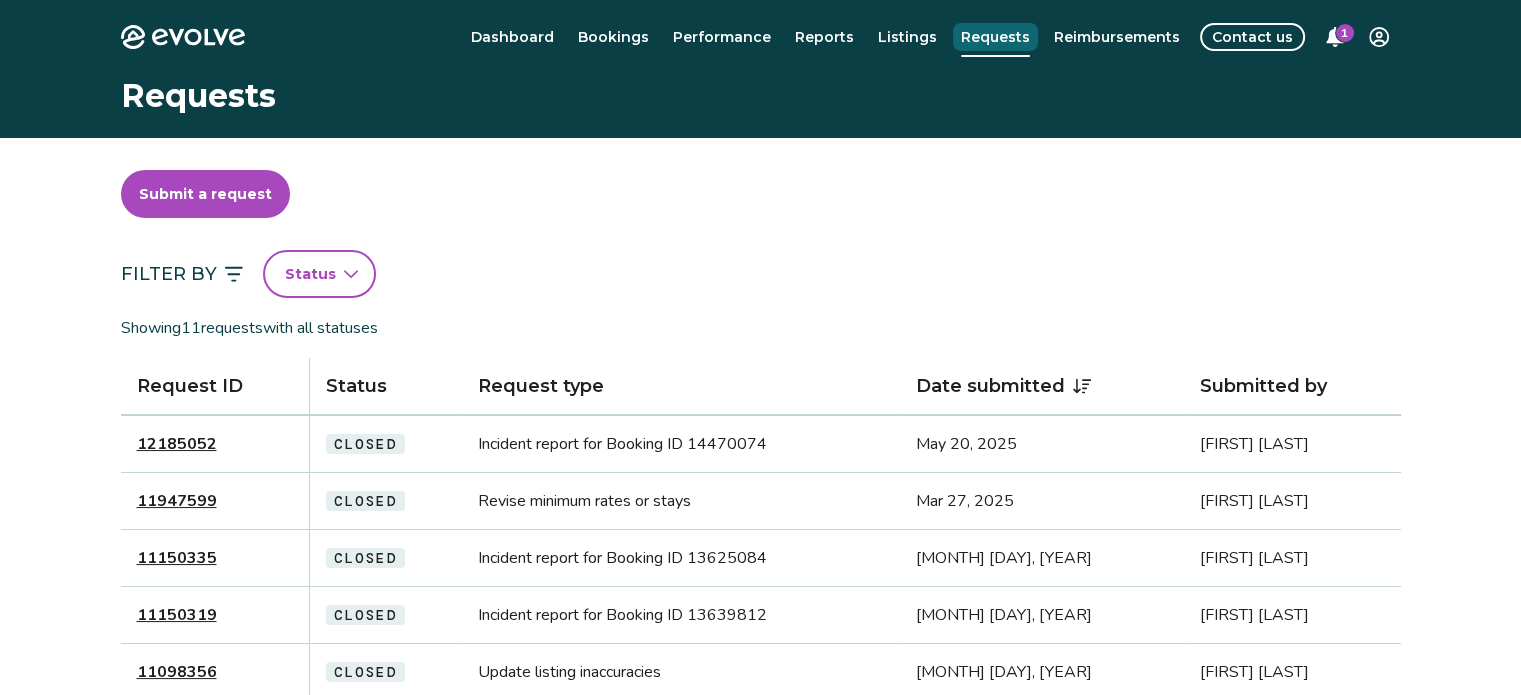 click on "Reimbursements" at bounding box center [1117, 37] 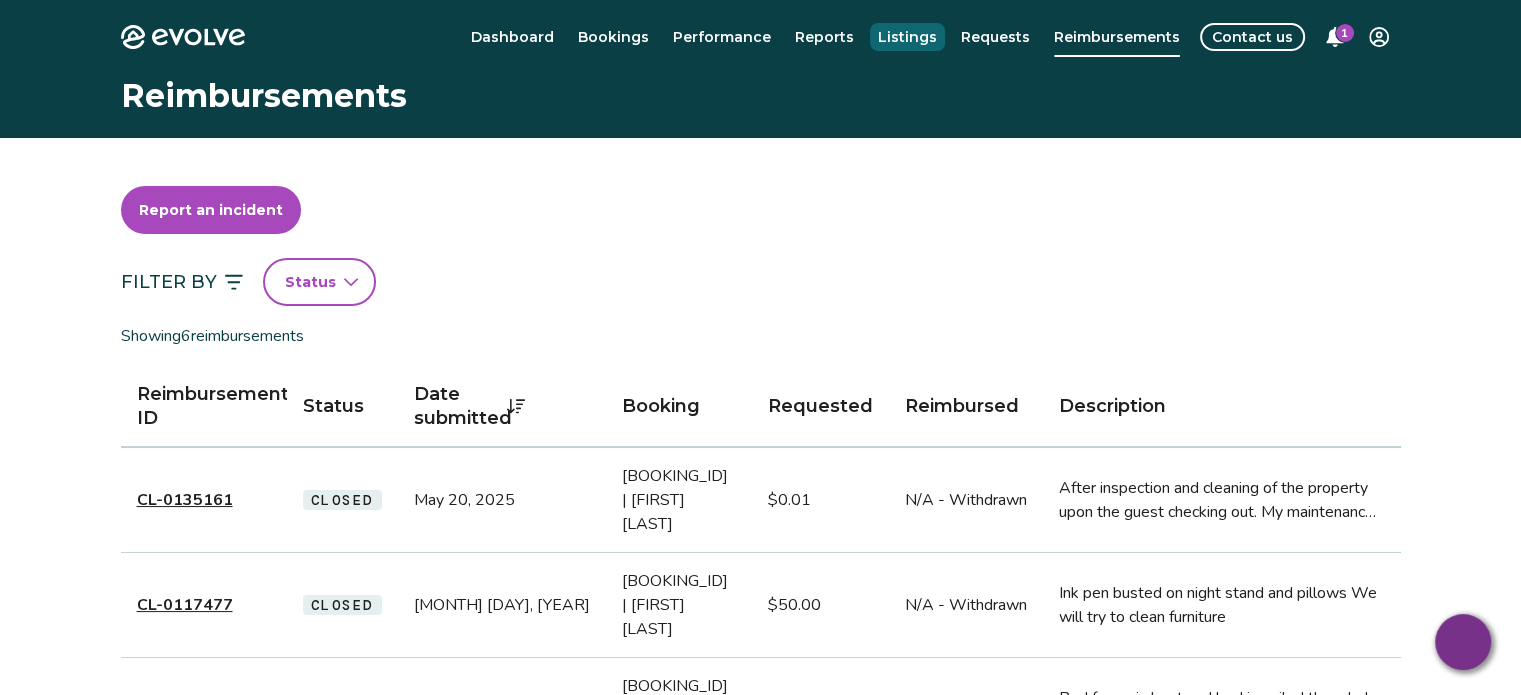 click on "Listings" at bounding box center (907, 37) 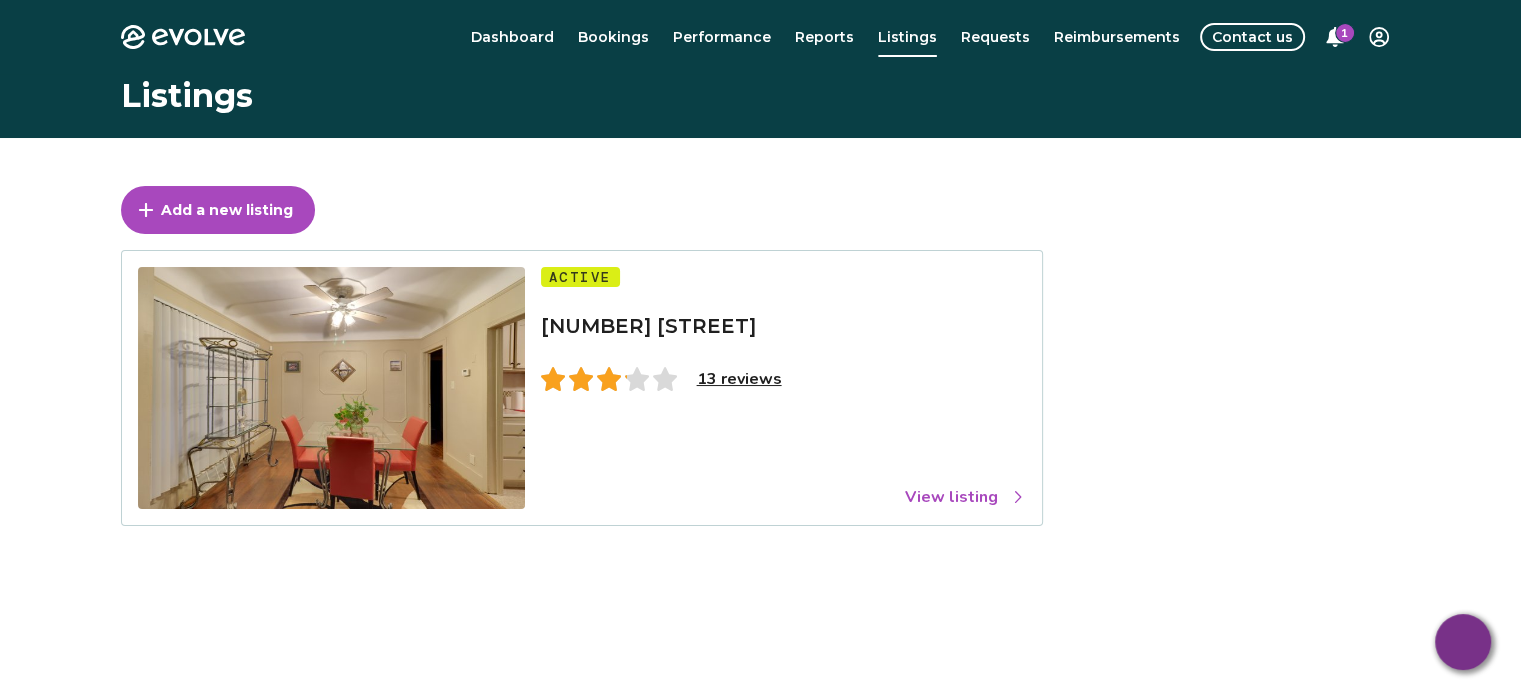 click on "Active 13628 Cloverlawn Ave 13 reviews View listing" at bounding box center (783, 388) 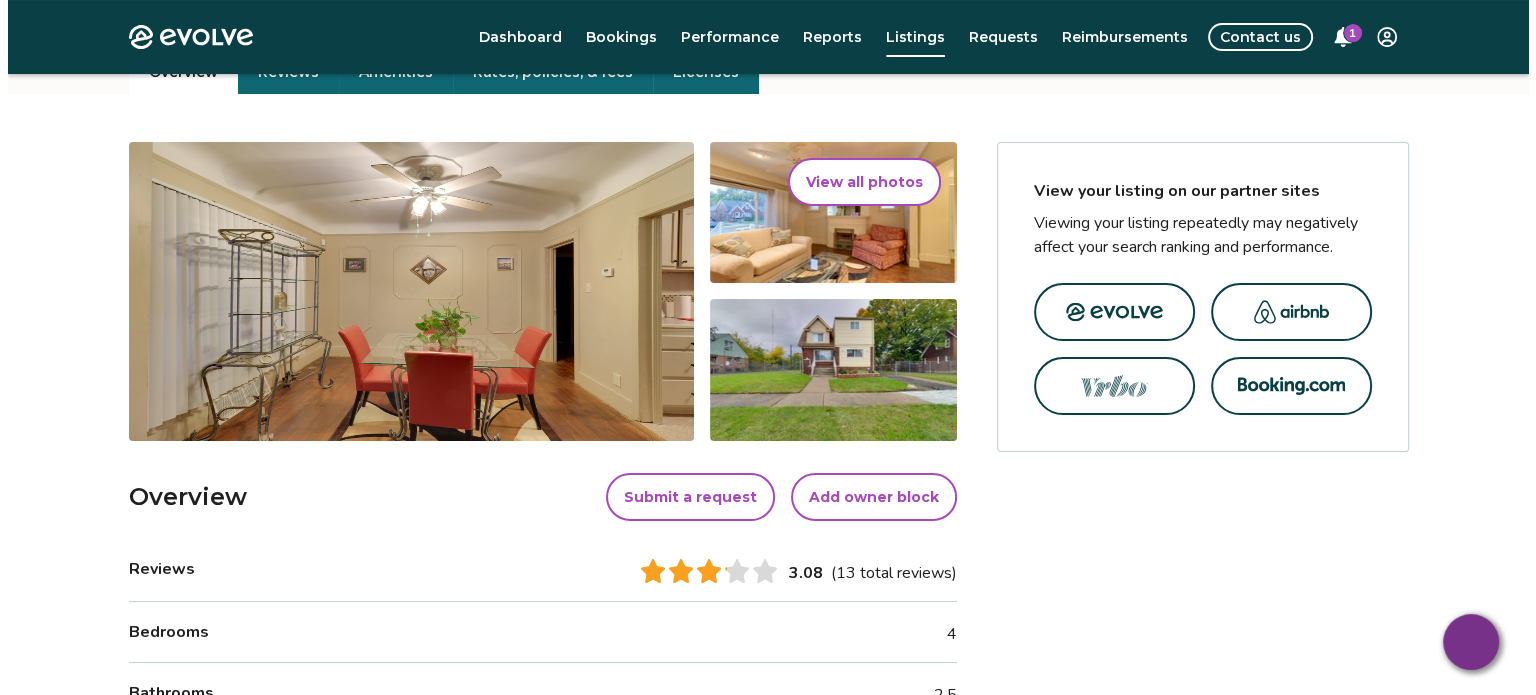 scroll, scrollTop: 260, scrollLeft: 0, axis: vertical 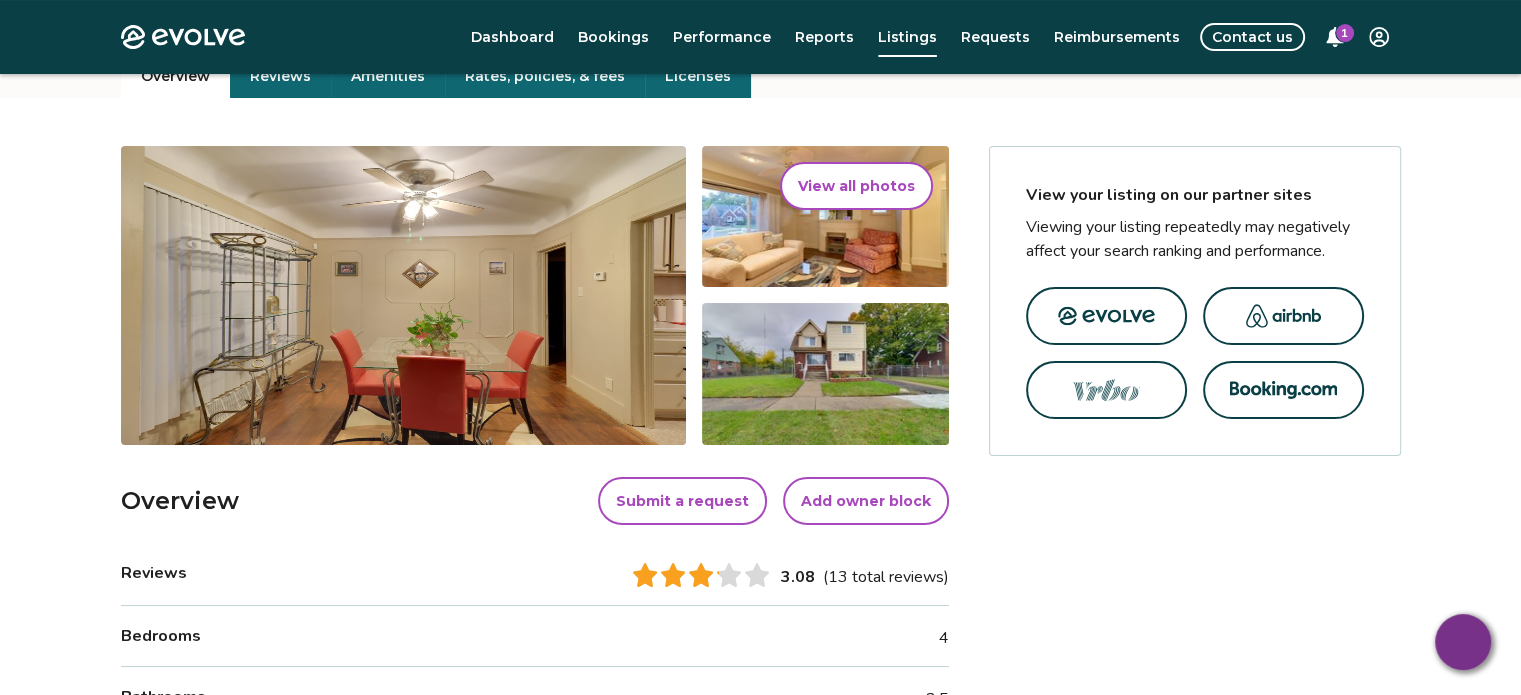 click on "View all photos" at bounding box center [856, 186] 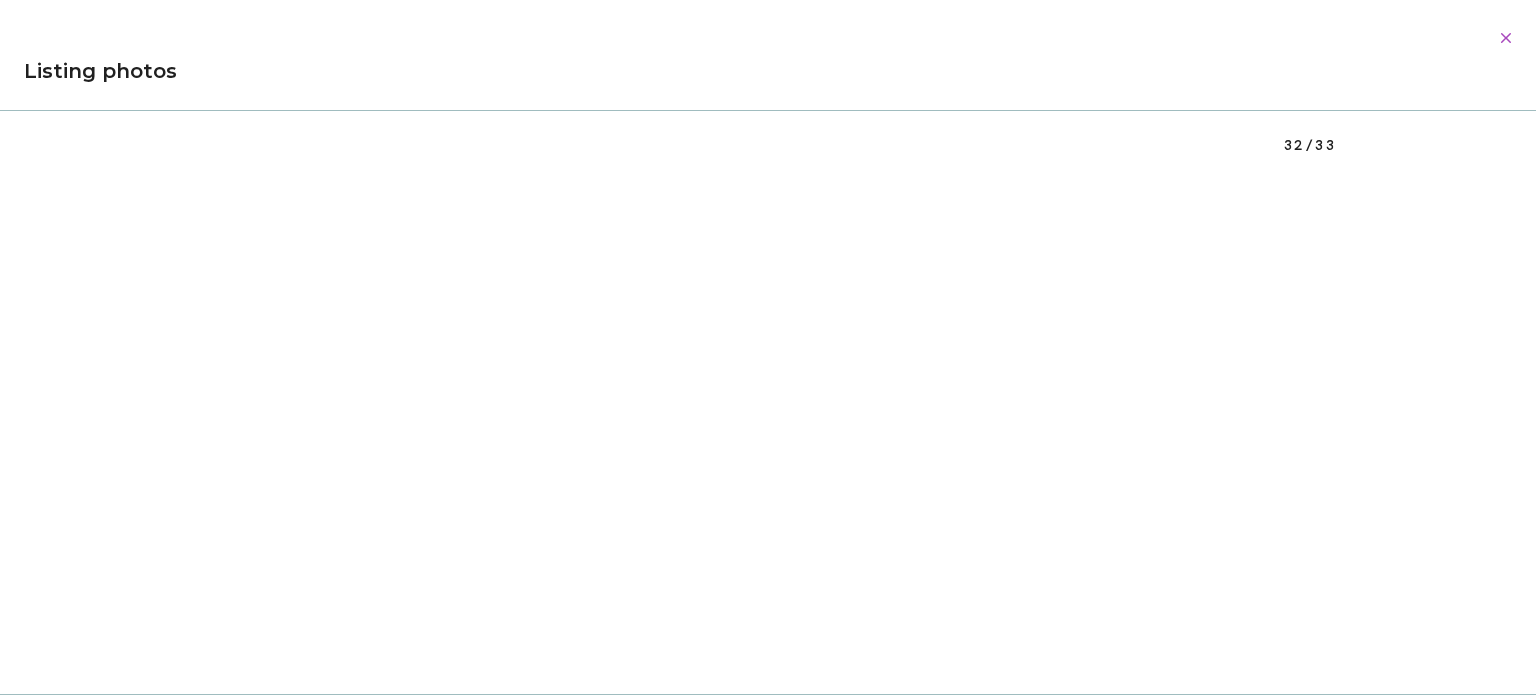 scroll, scrollTop: 22999, scrollLeft: 0, axis: vertical 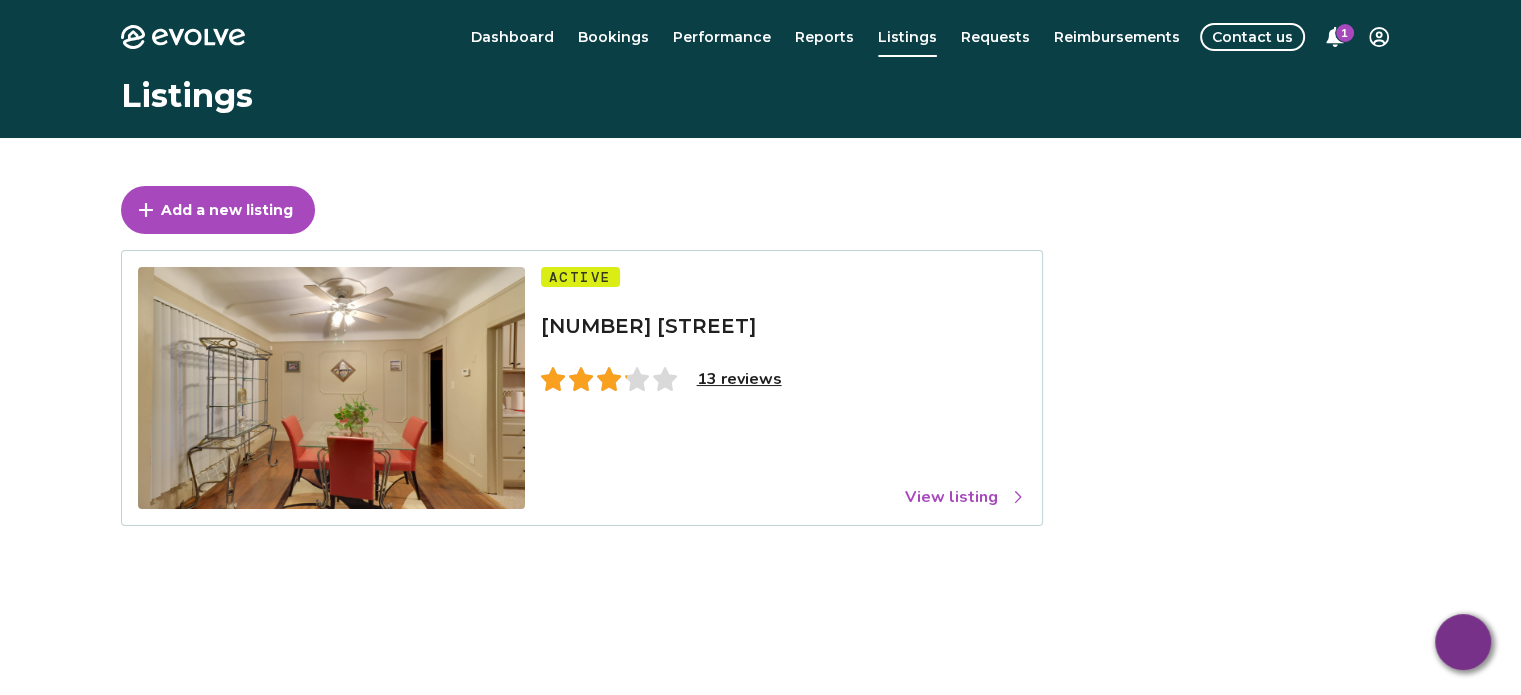 click on "13 reviews" at bounding box center (739, 379) 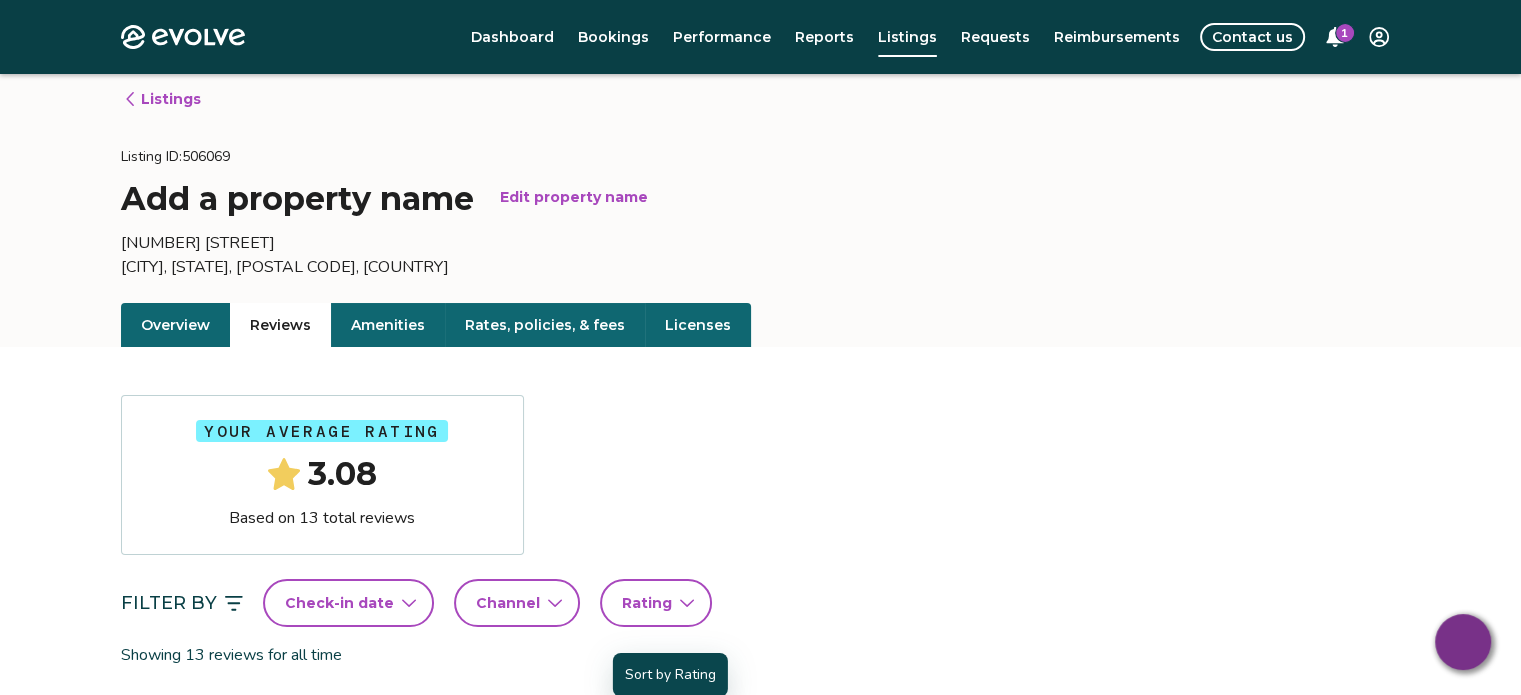 scroll, scrollTop: 0, scrollLeft: 0, axis: both 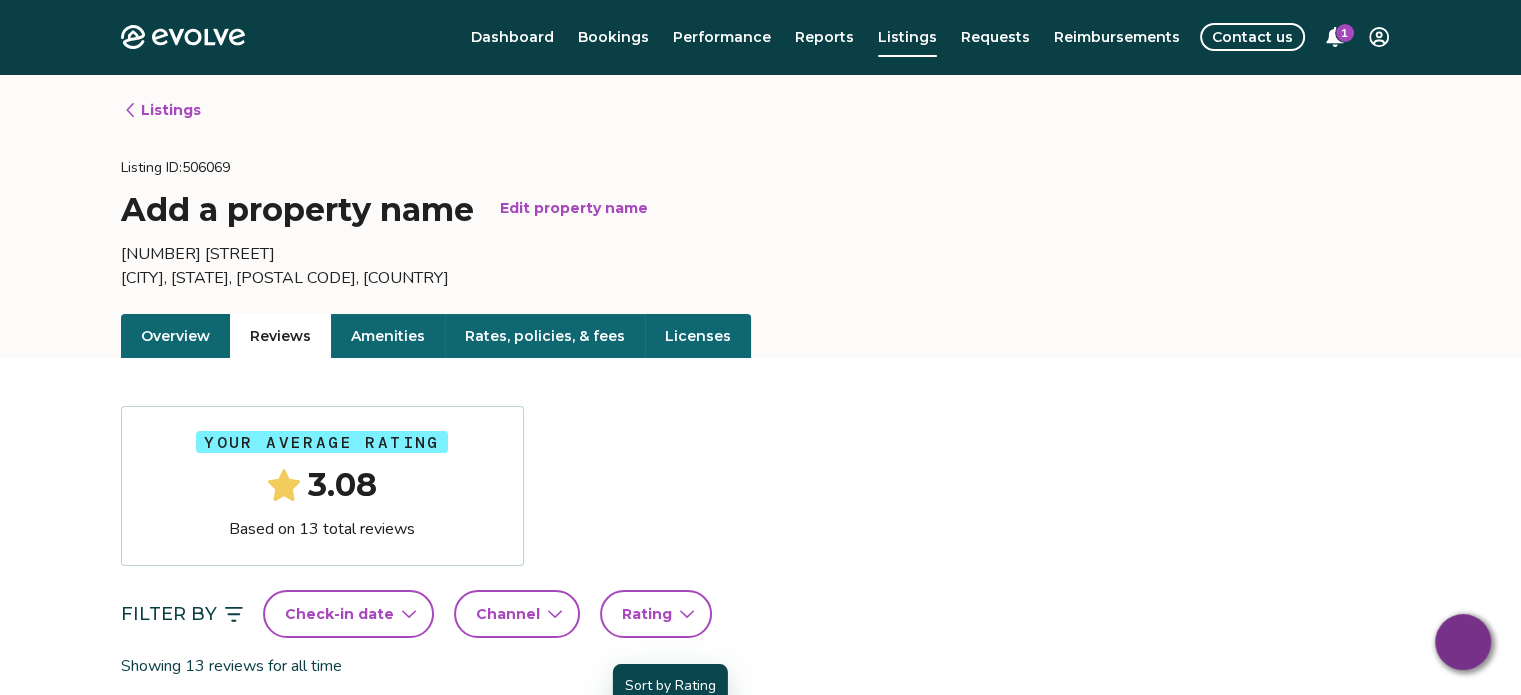 click on "Overview" at bounding box center [175, 336] 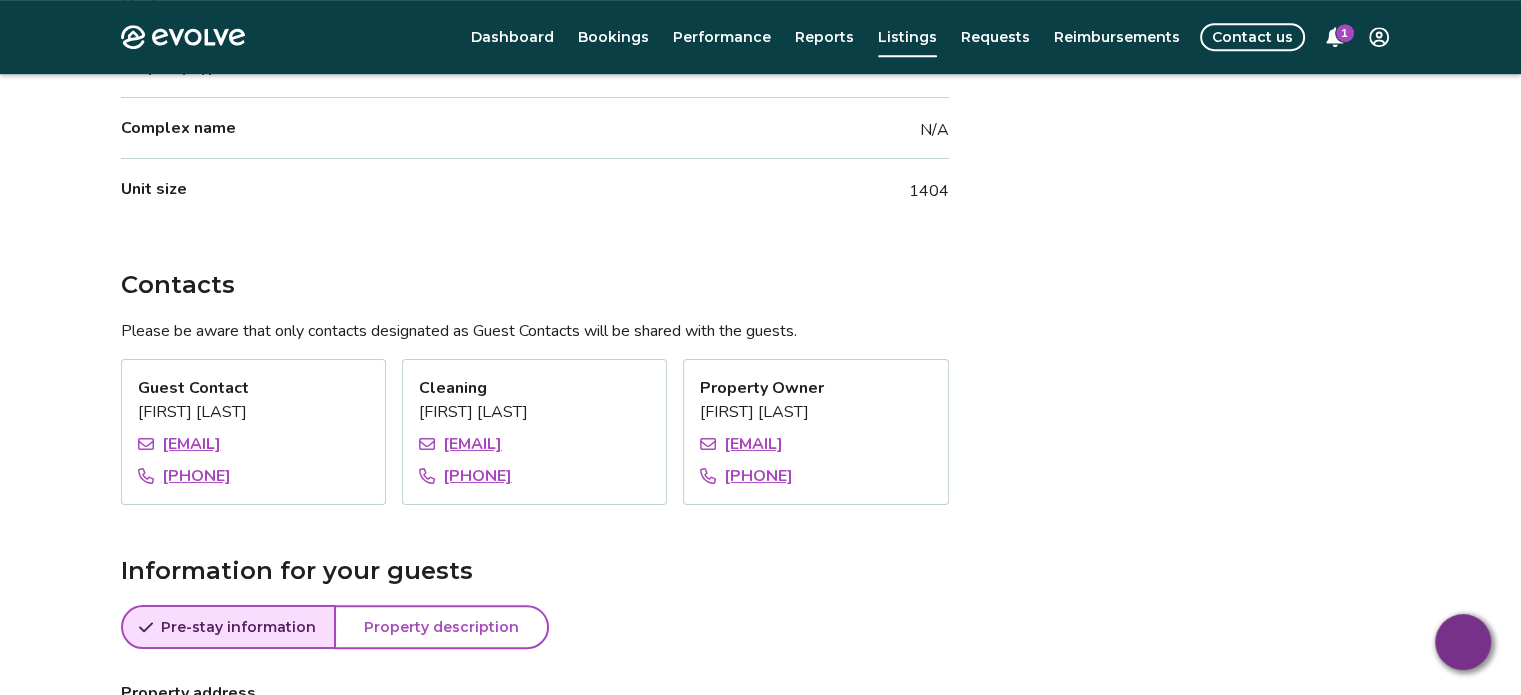 scroll, scrollTop: 1017, scrollLeft: 0, axis: vertical 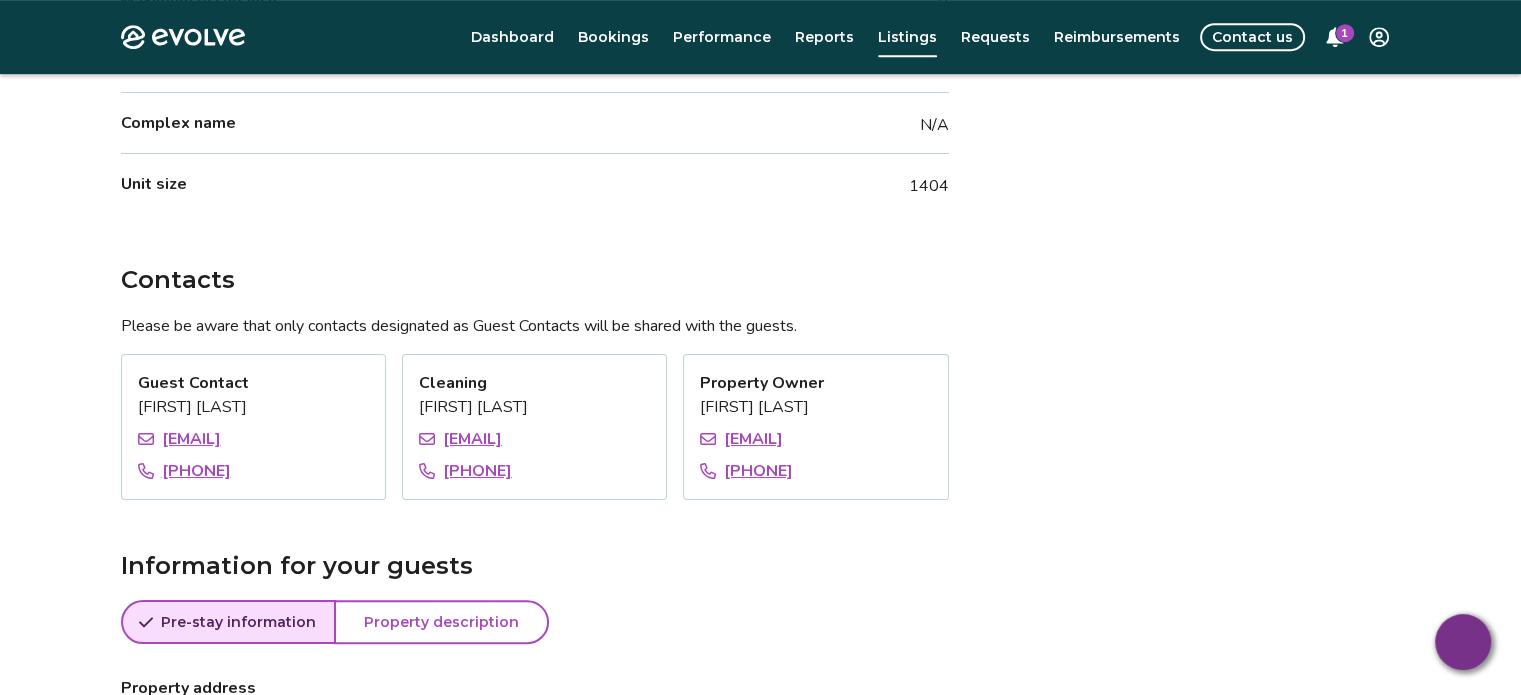 click on "Overview Submit a request Add owner block Reviews 3.08 (13 total reviews) Bedrooms 4 Bathrooms 2.5 Maximum occupancy 9 Property type House Complex name N/A Unit size 1404 Contacts Please be aware that only contacts designated as Guest Contacts will be shared with the guests. Guest Contact [FIRST]   [LAST] [EMAIL]   [PHONE] Cleaning [FIRST]   [LAST] [EMAIL]   [PHONE] Property Owner [FIRST]   [LAST] [EMAIL]   [PHONE] Information for your guests Pre-stay information Pre-stay Property description Property address [NUMBER] [STREET], [CITY], [STATE], [POSTAL CODE], [COUNTRY] Guest contact [FIRST], ([PHONE]), [EMAIL] Please contact your guest contact(s) with any questions or concerns you may have before or during your stay Check-in instructions Check in after 3:00 PM The key is located inside a lockbox, which is on the front door. The code is 1026 Check-out instructions Check out before 12:00 PM Return key to the lockbox" at bounding box center (535, 830) 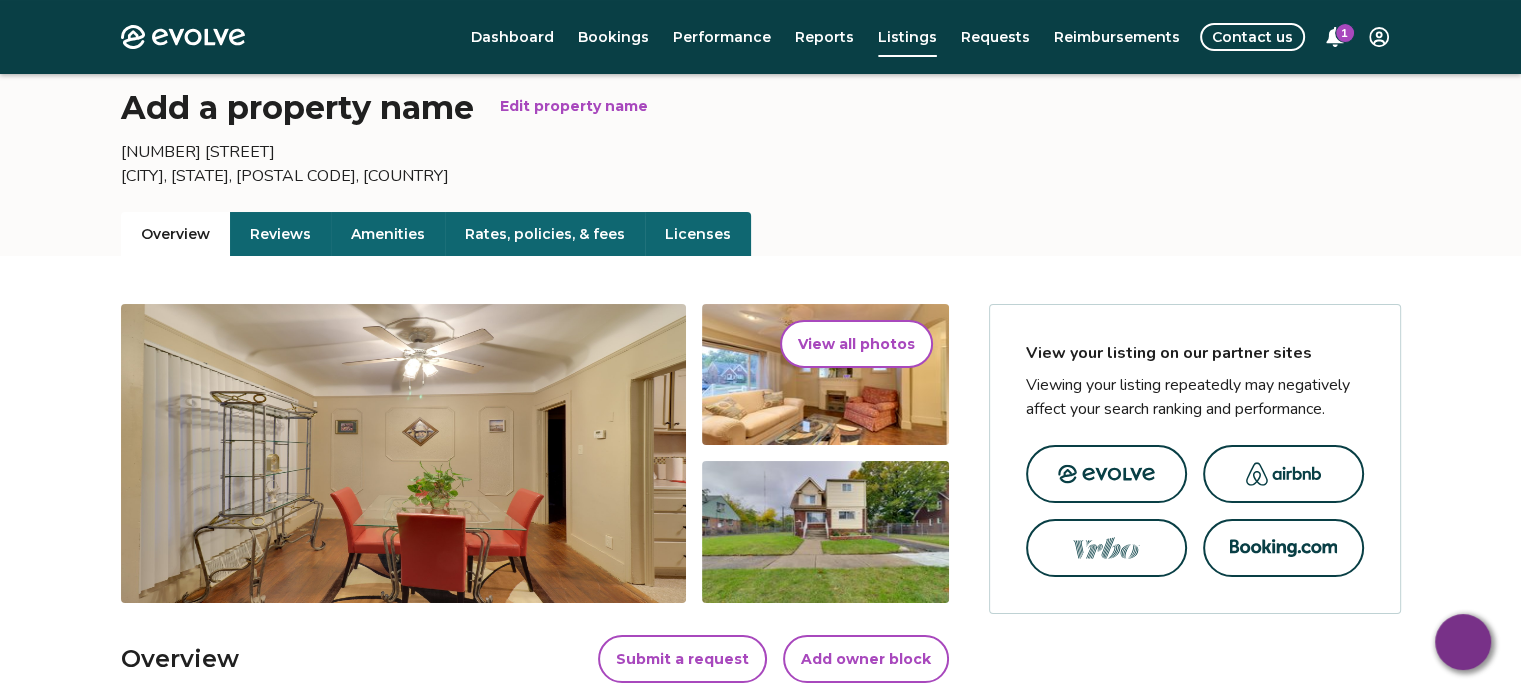 scroll, scrollTop: 0, scrollLeft: 0, axis: both 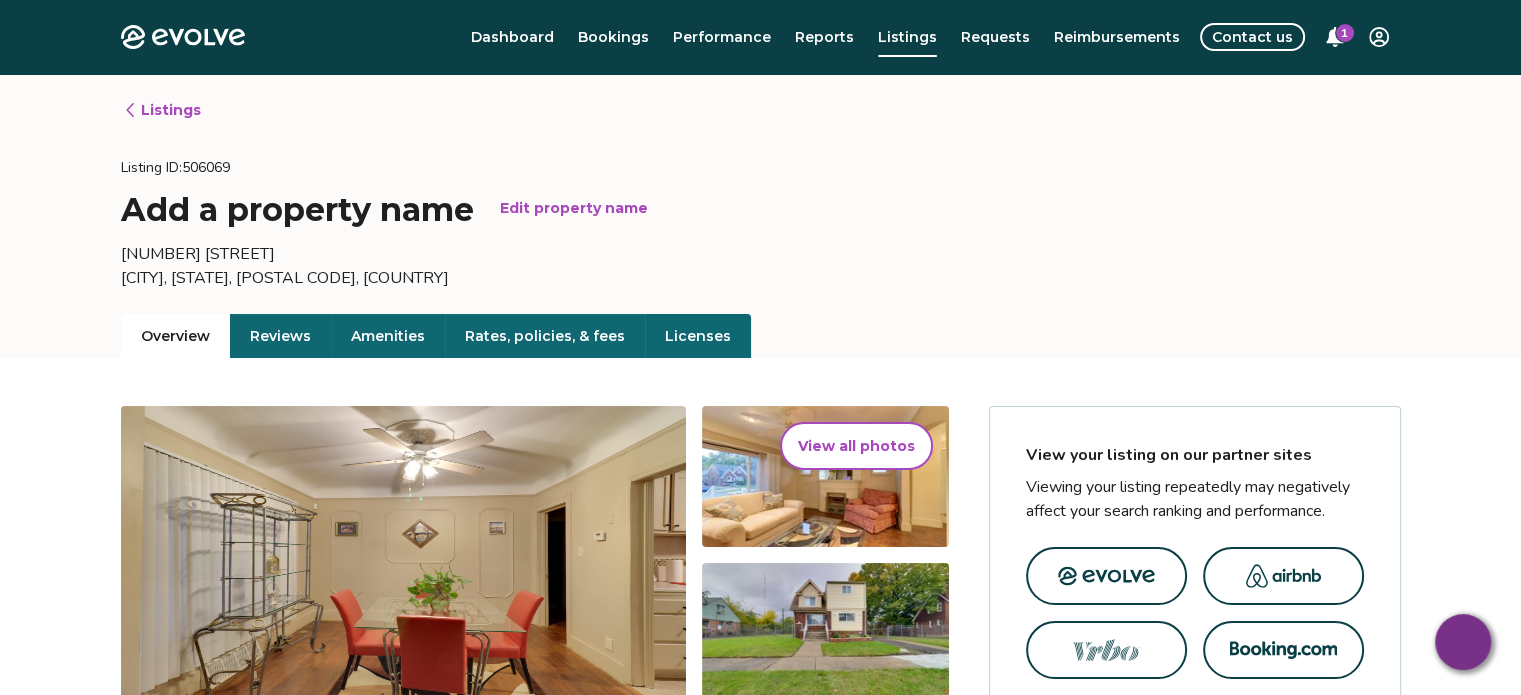 click on "Reviews" at bounding box center (280, 336) 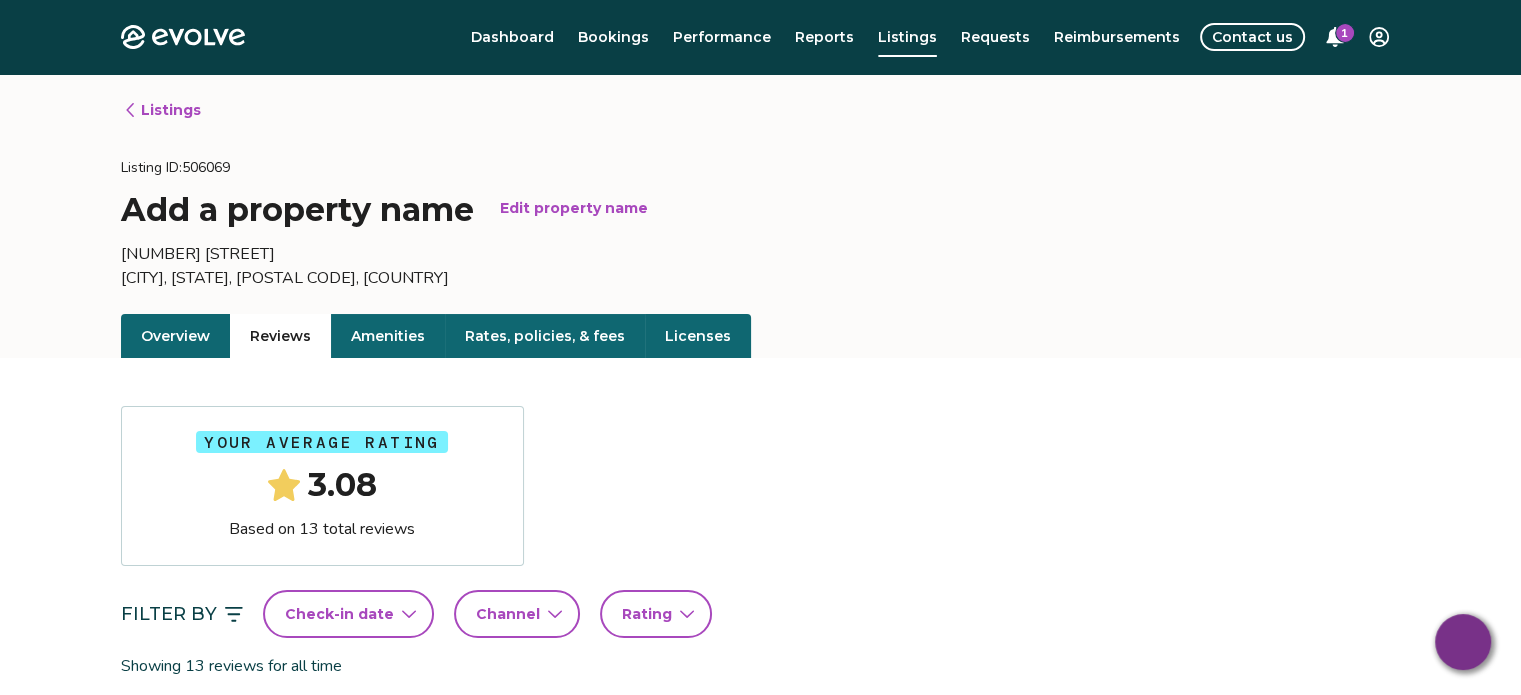 click on "Amenities" at bounding box center [388, 336] 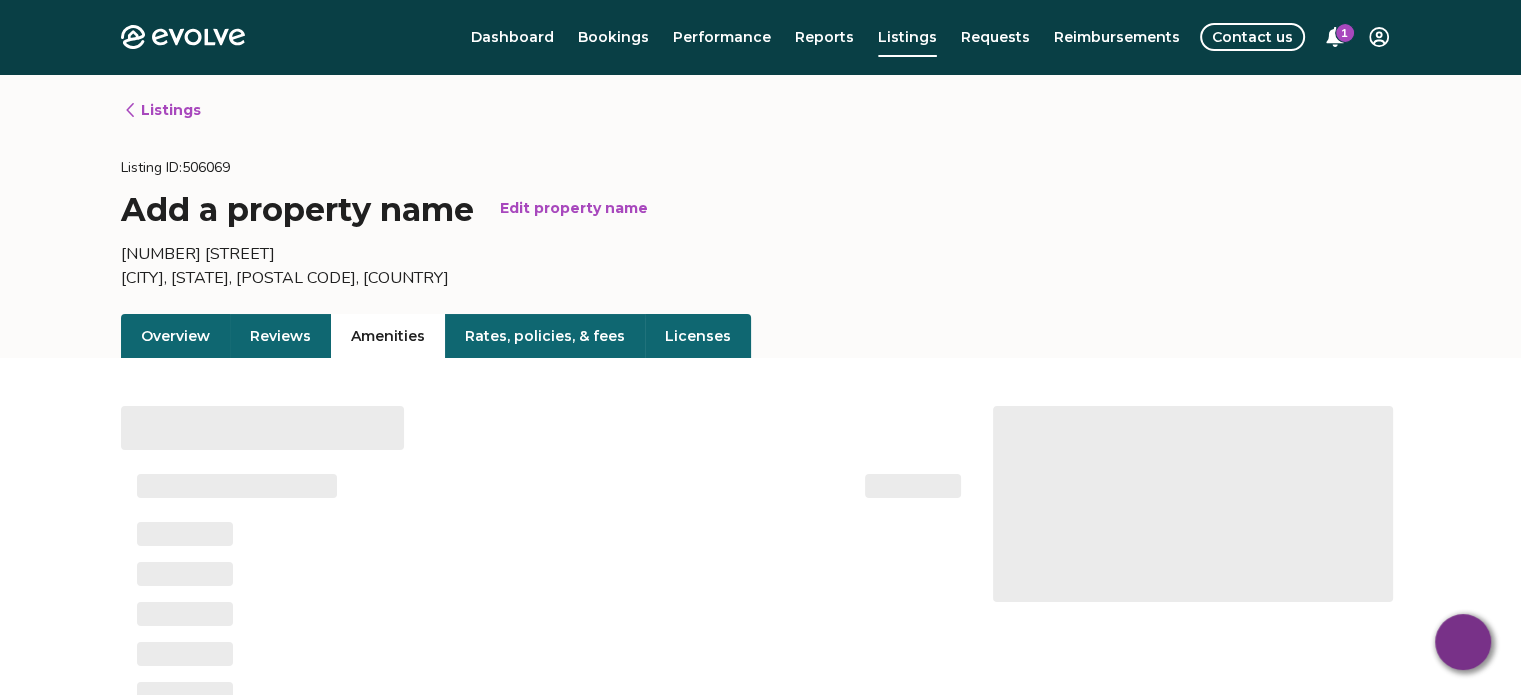 click on "Rates, policies, & fees" at bounding box center (545, 336) 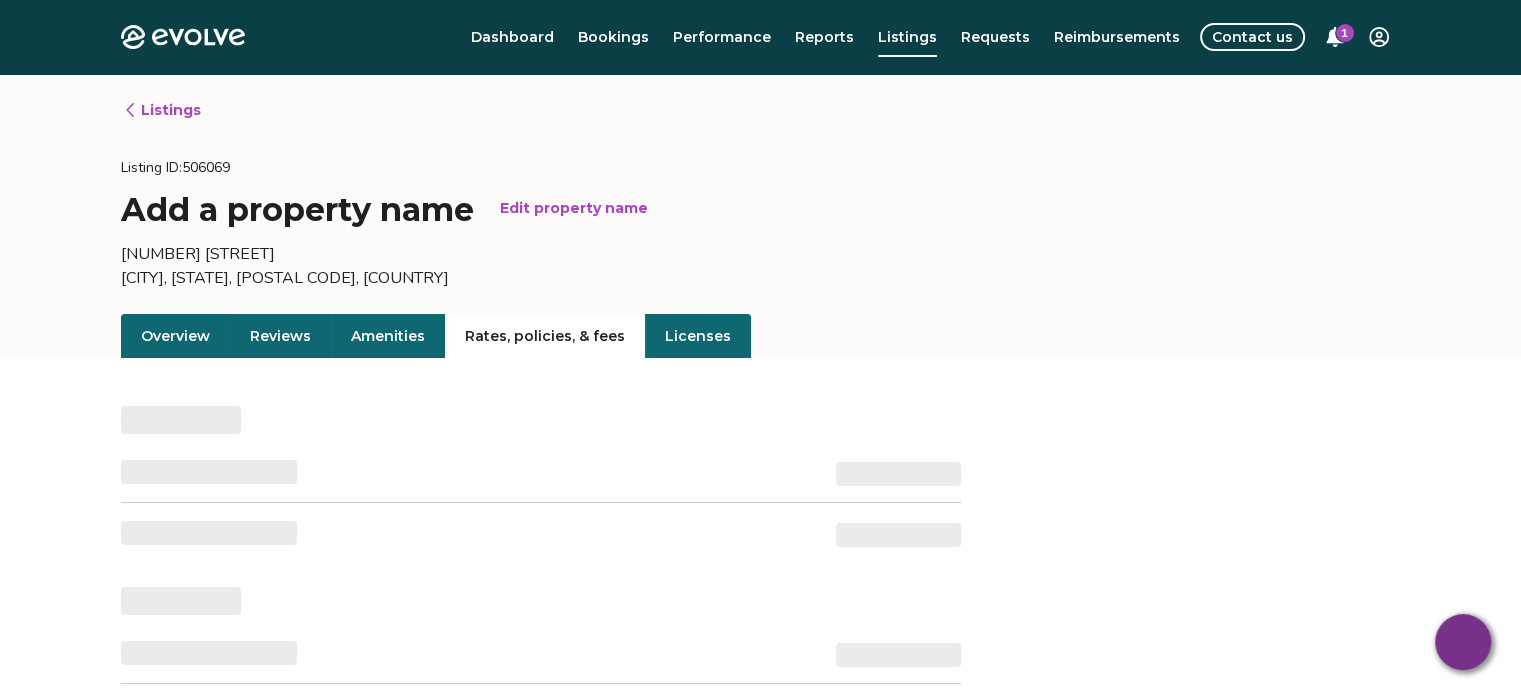 click on "Licenses" at bounding box center [698, 336] 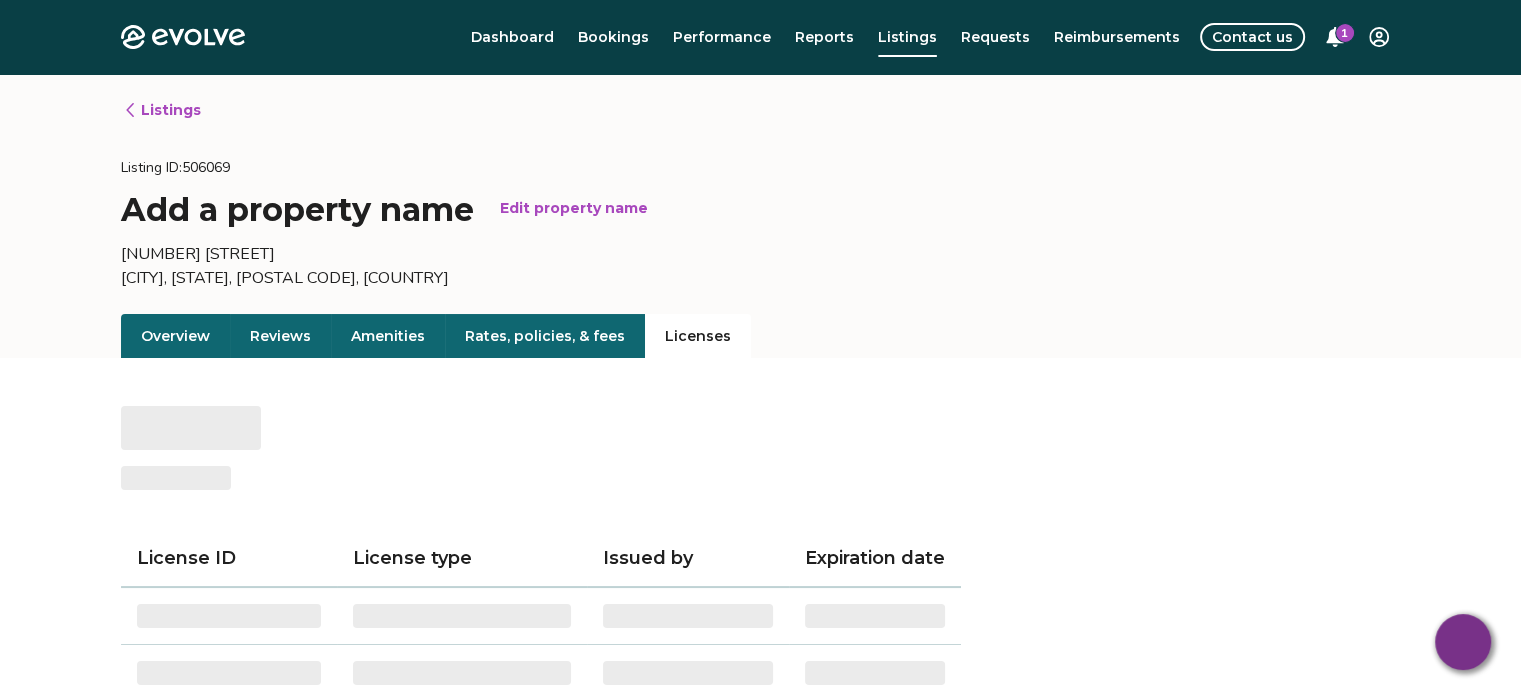 click on "Dashboard" at bounding box center (512, 37) 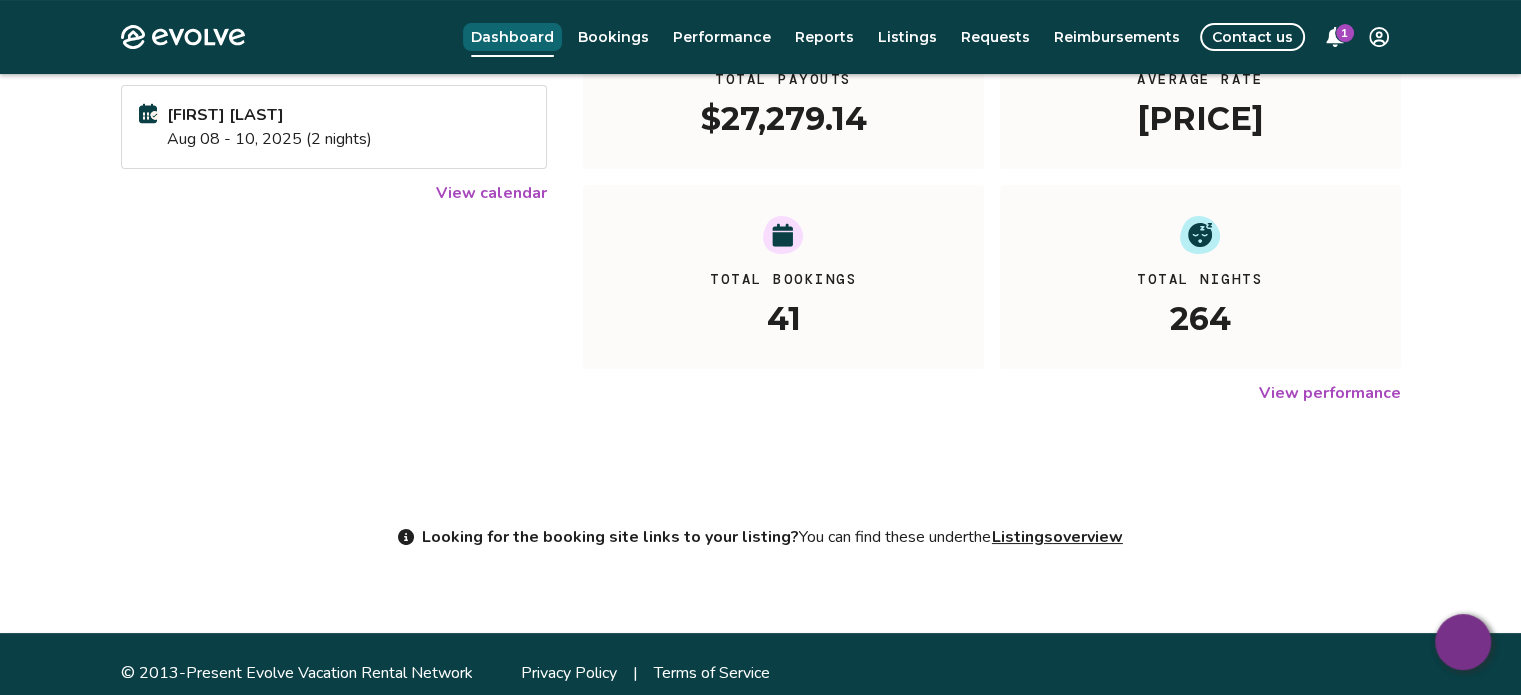 scroll, scrollTop: 322, scrollLeft: 0, axis: vertical 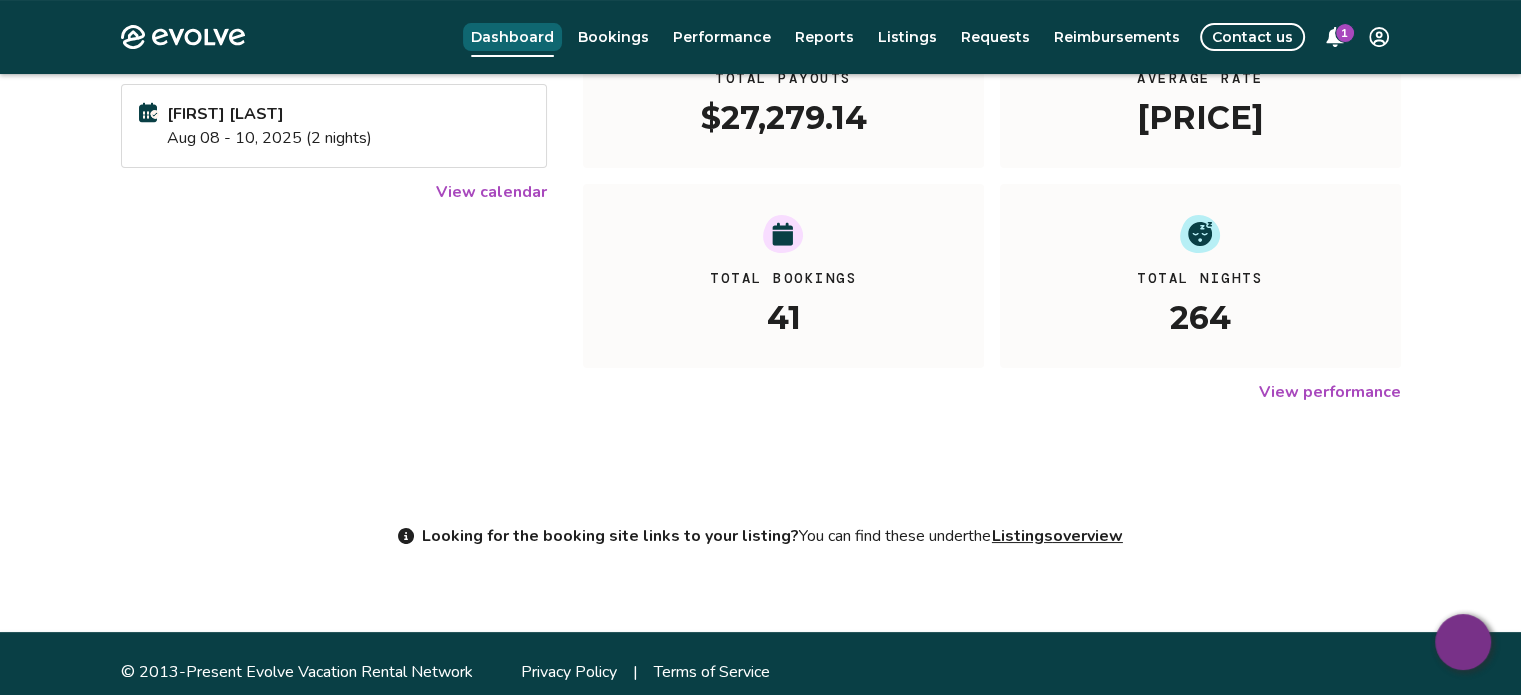 click on "Listings  overview" at bounding box center (1057, 536) 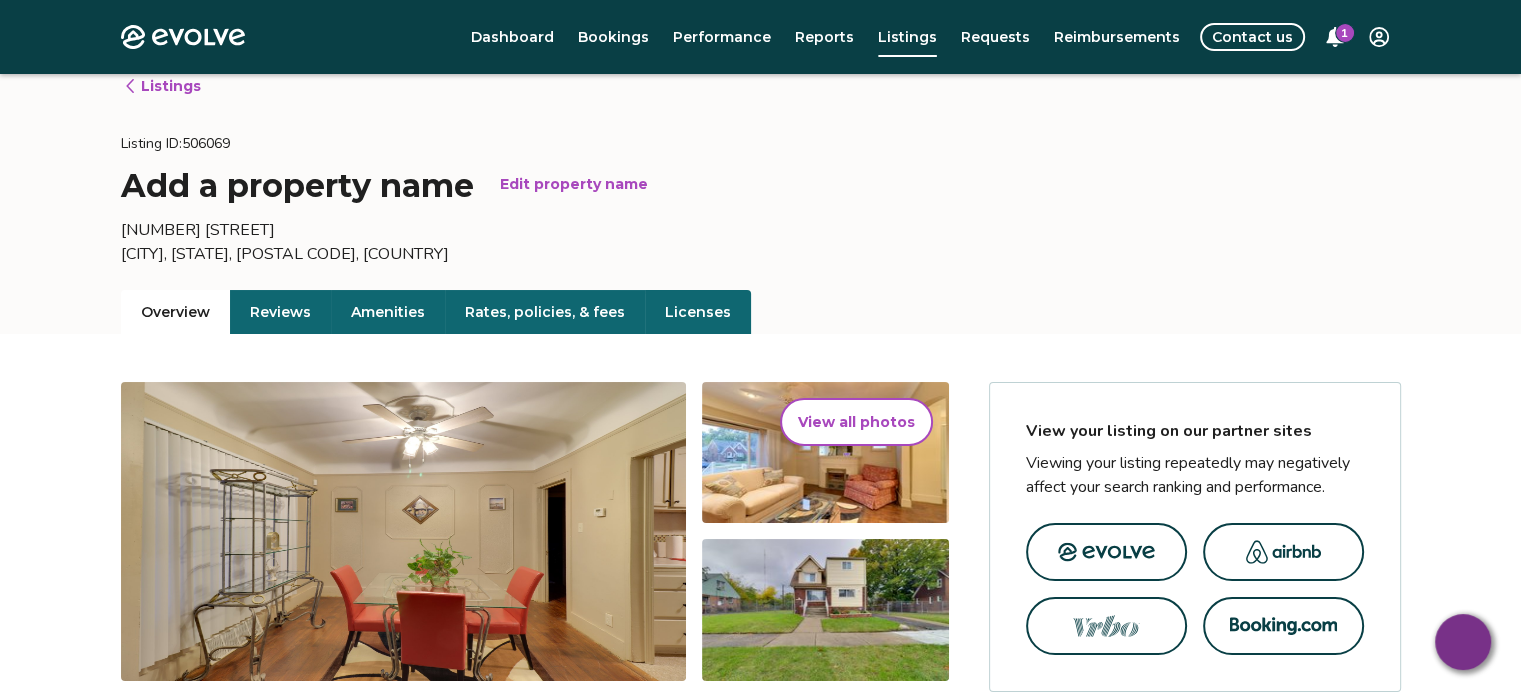 scroll, scrollTop: 0, scrollLeft: 0, axis: both 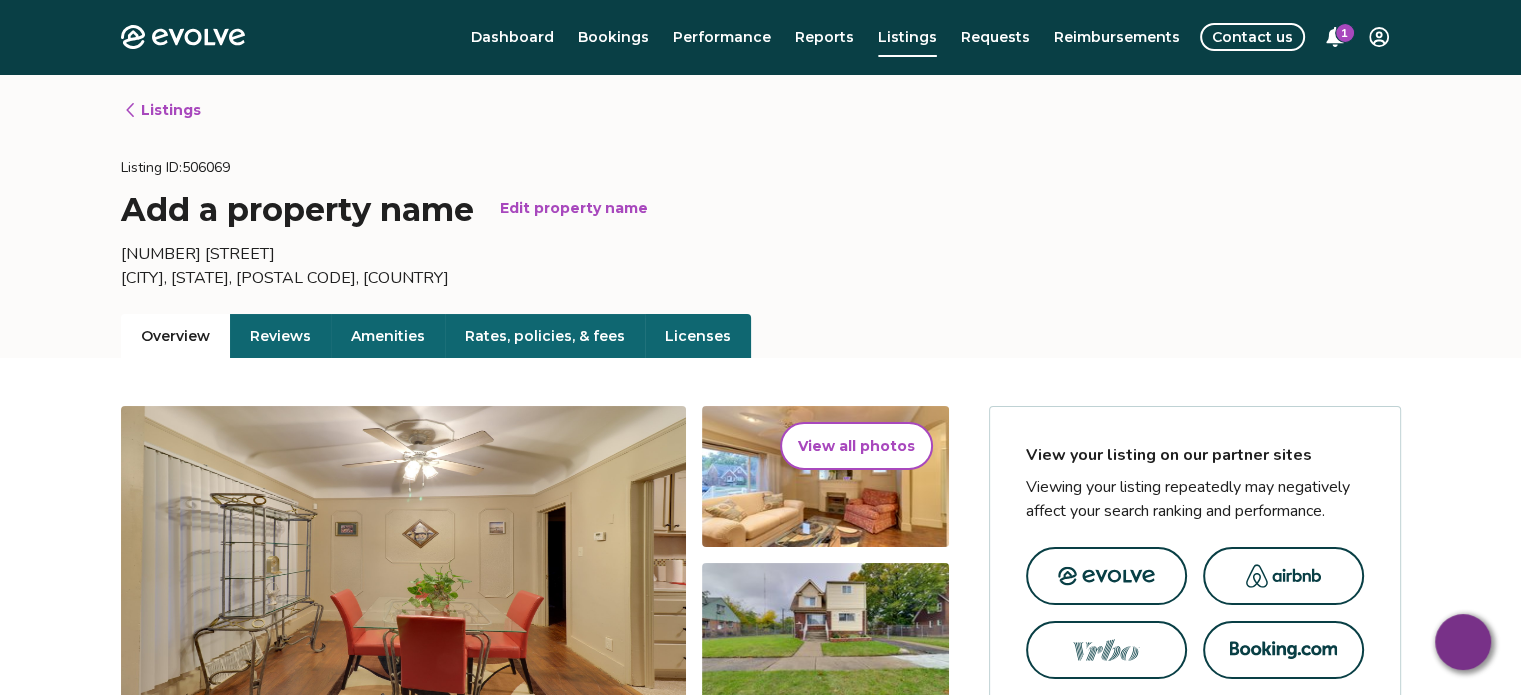 click 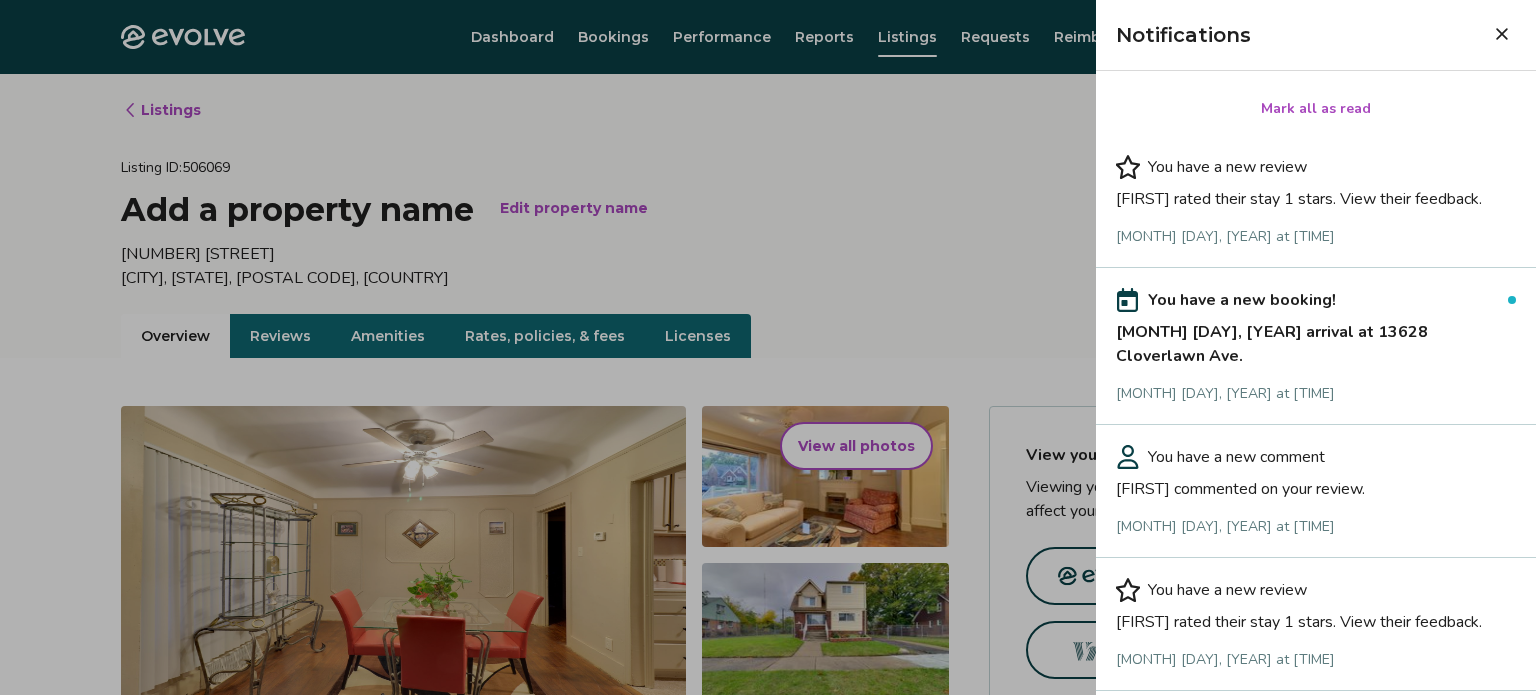click on "You have a new booking! [MONTH] [DAY], [YEAR] arrival at 13628 Cloverlawn Ave. [MONTH] [DAY], [YEAR] at [TIME]" at bounding box center [1316, 346] 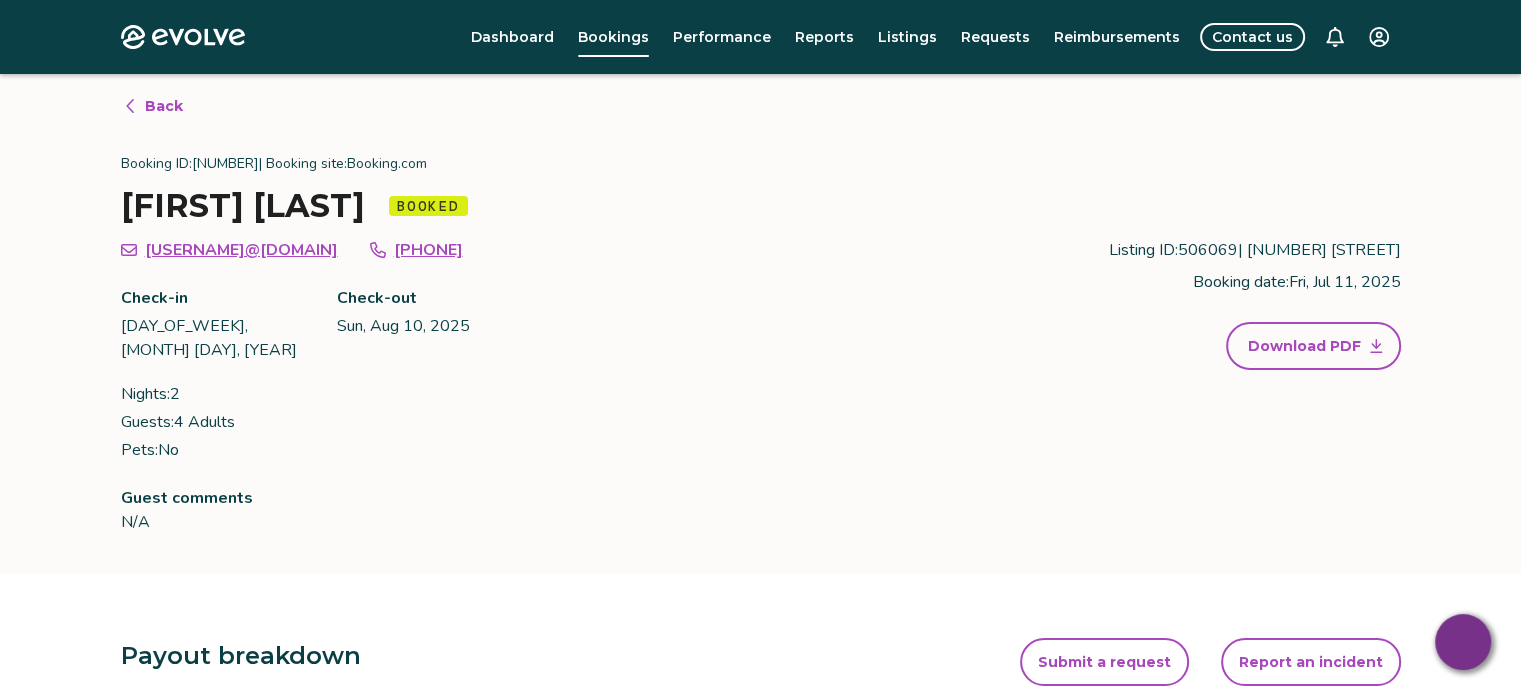 scroll, scrollTop: 0, scrollLeft: 0, axis: both 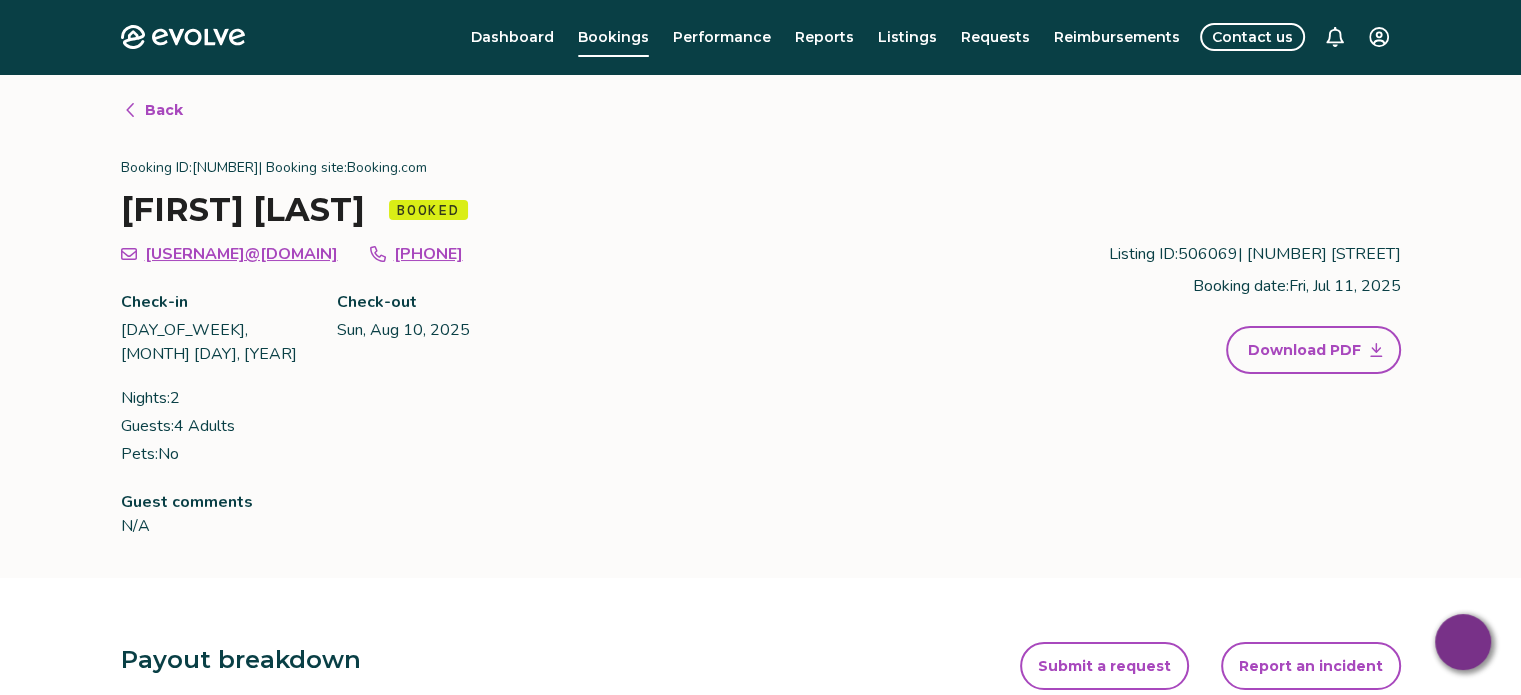 click on "Back" at bounding box center (164, 110) 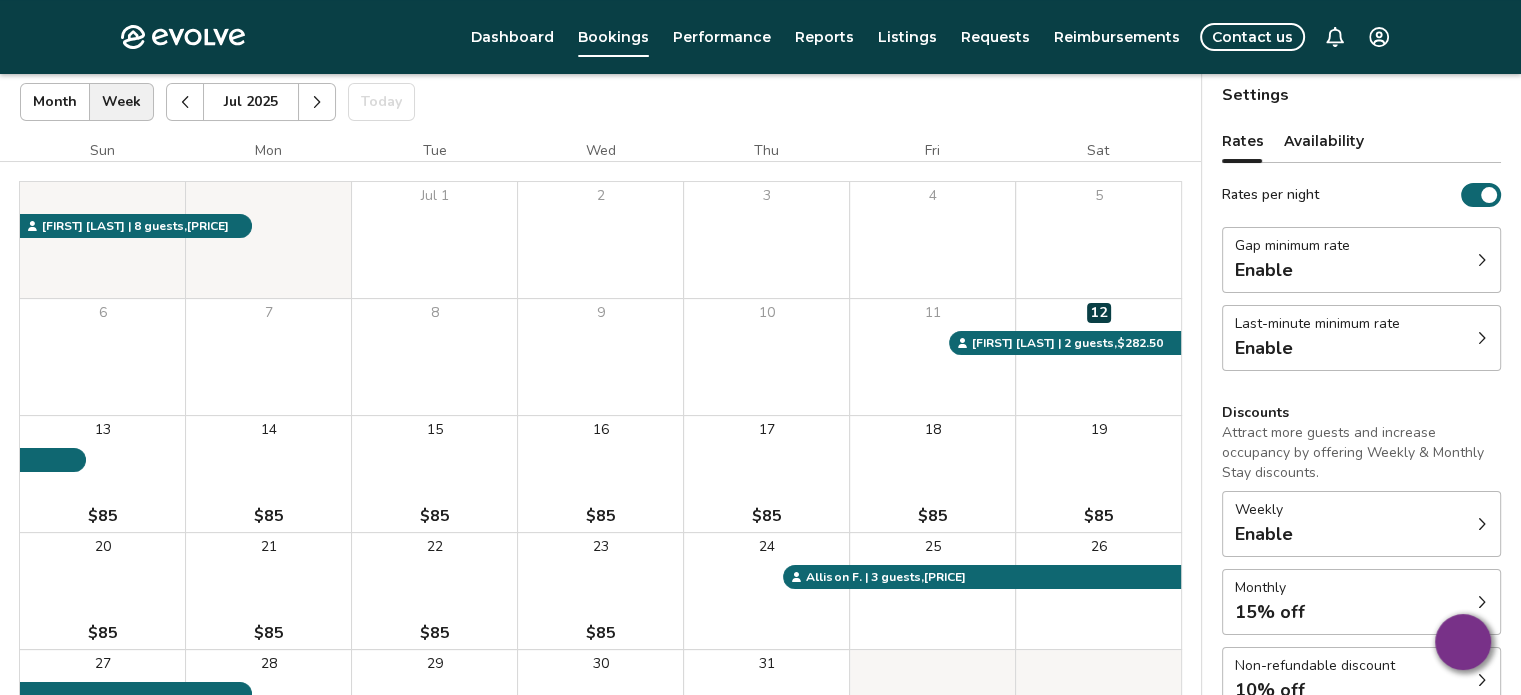 scroll, scrollTop: 124, scrollLeft: 0, axis: vertical 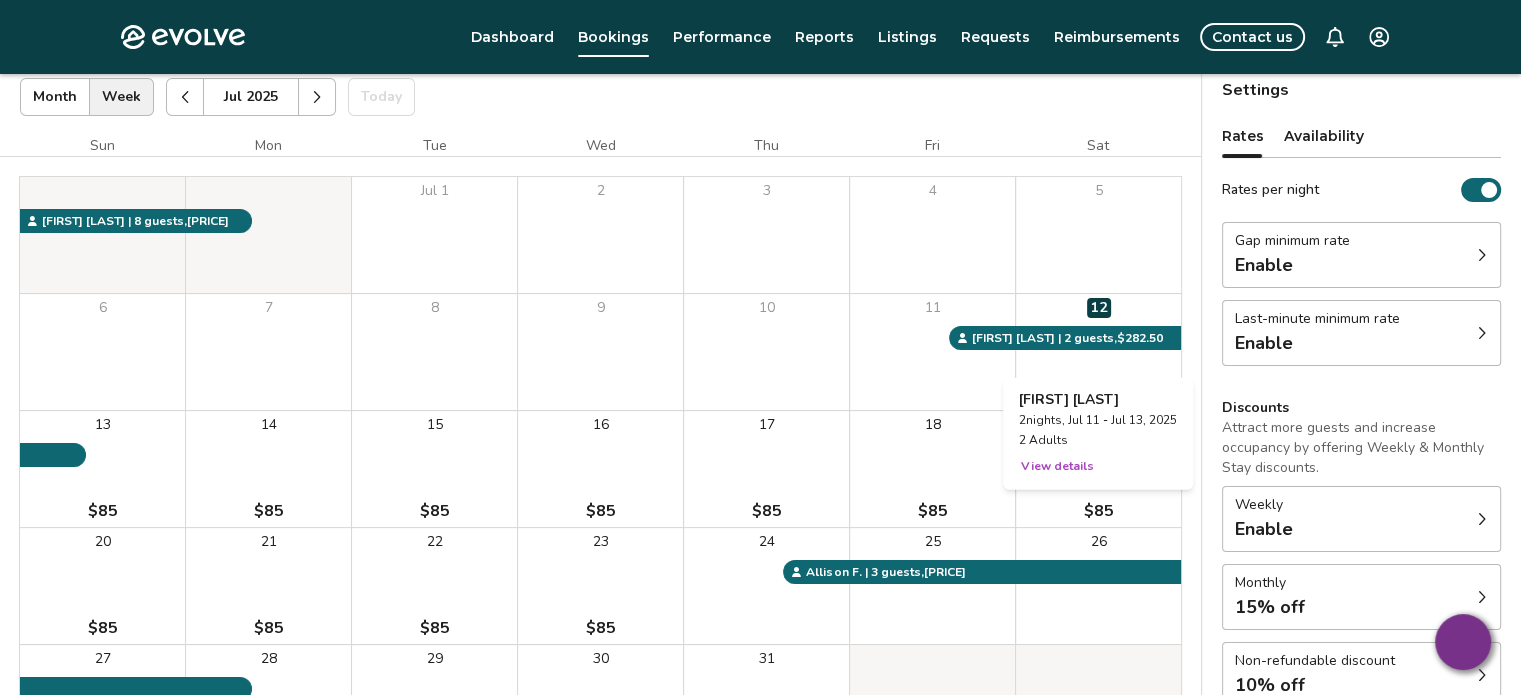 click on "12" at bounding box center [1098, 352] 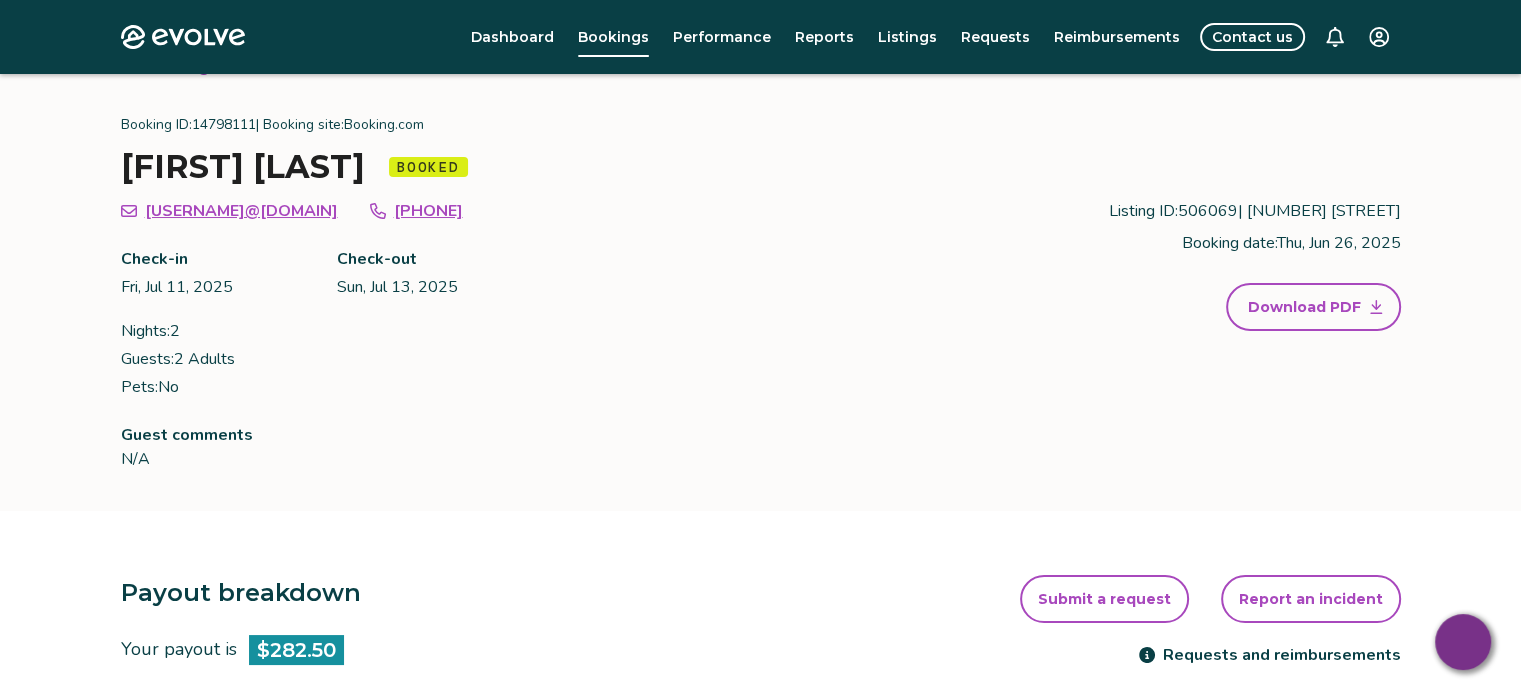 scroll, scrollTop: 0, scrollLeft: 0, axis: both 